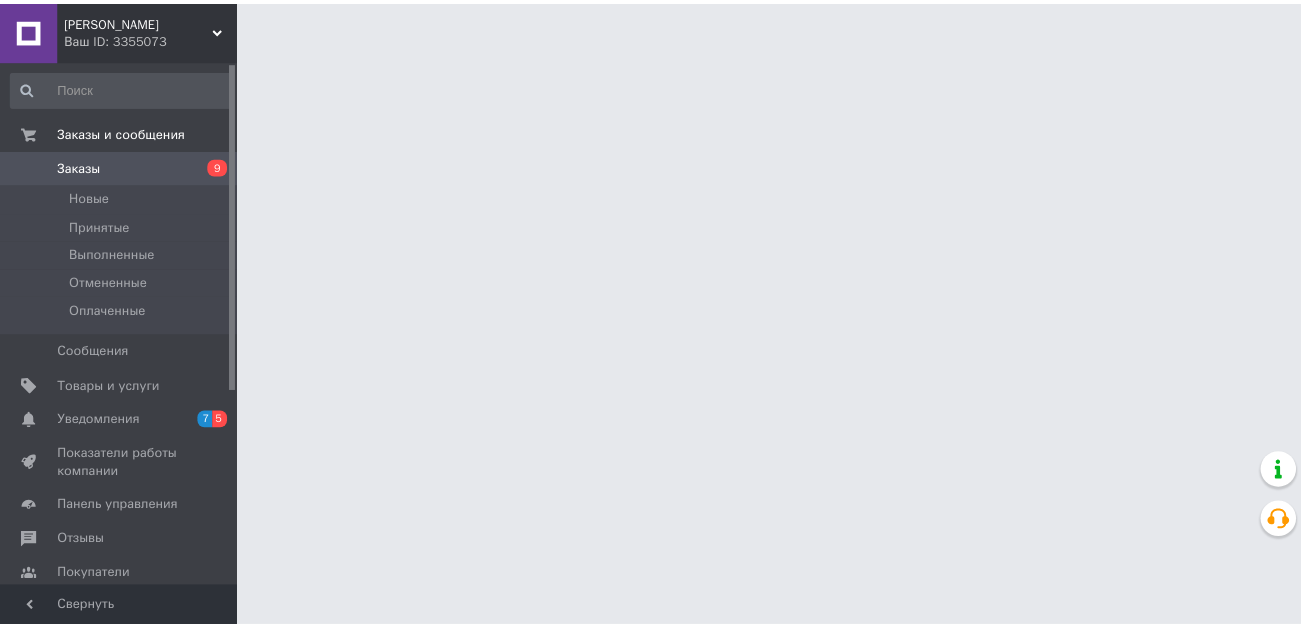 scroll, scrollTop: 0, scrollLeft: 0, axis: both 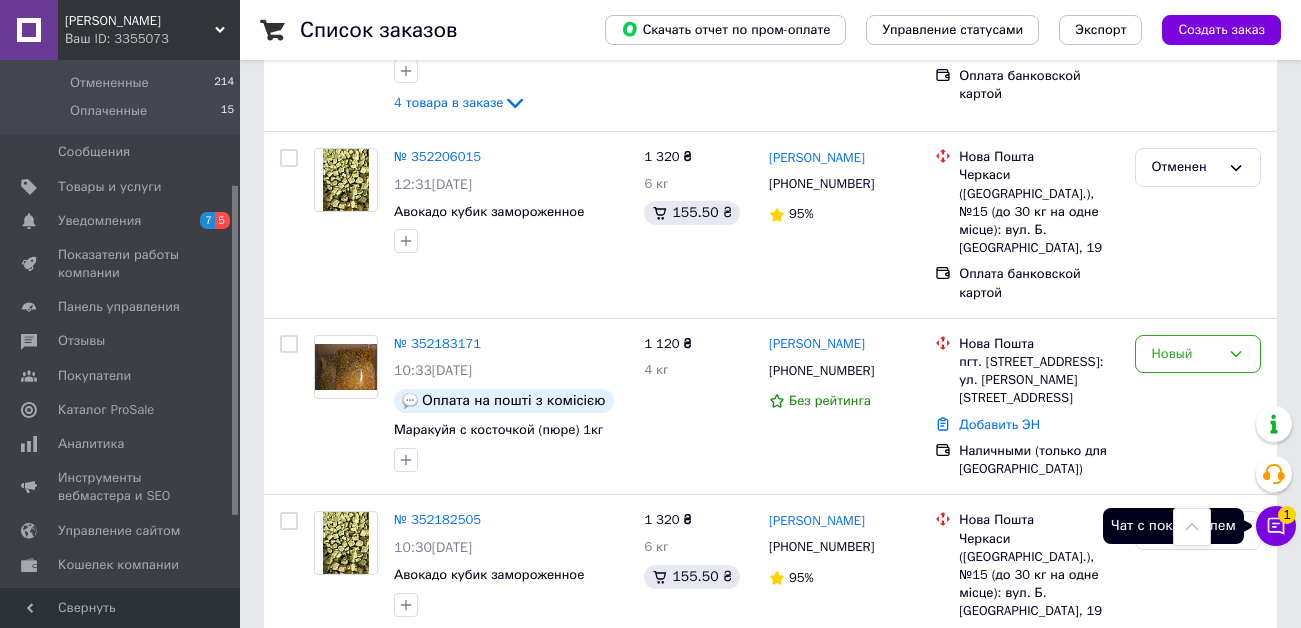 click 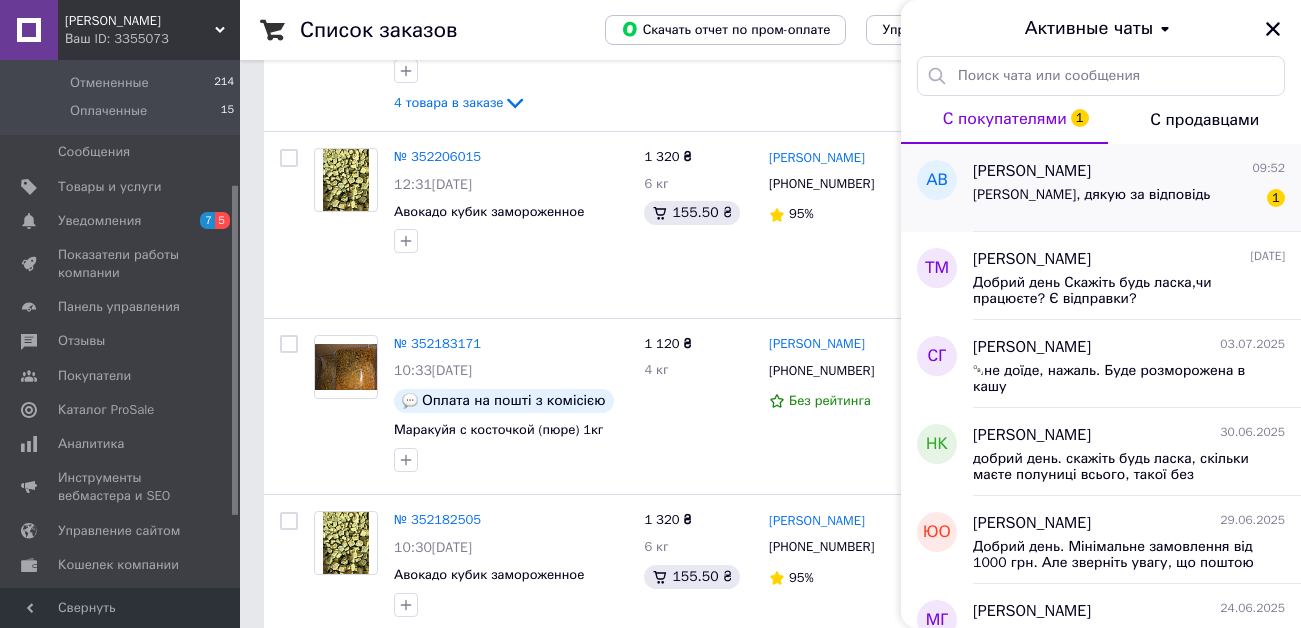 click on "[PERSON_NAME], дякую за відповідь 1" at bounding box center (1129, 199) 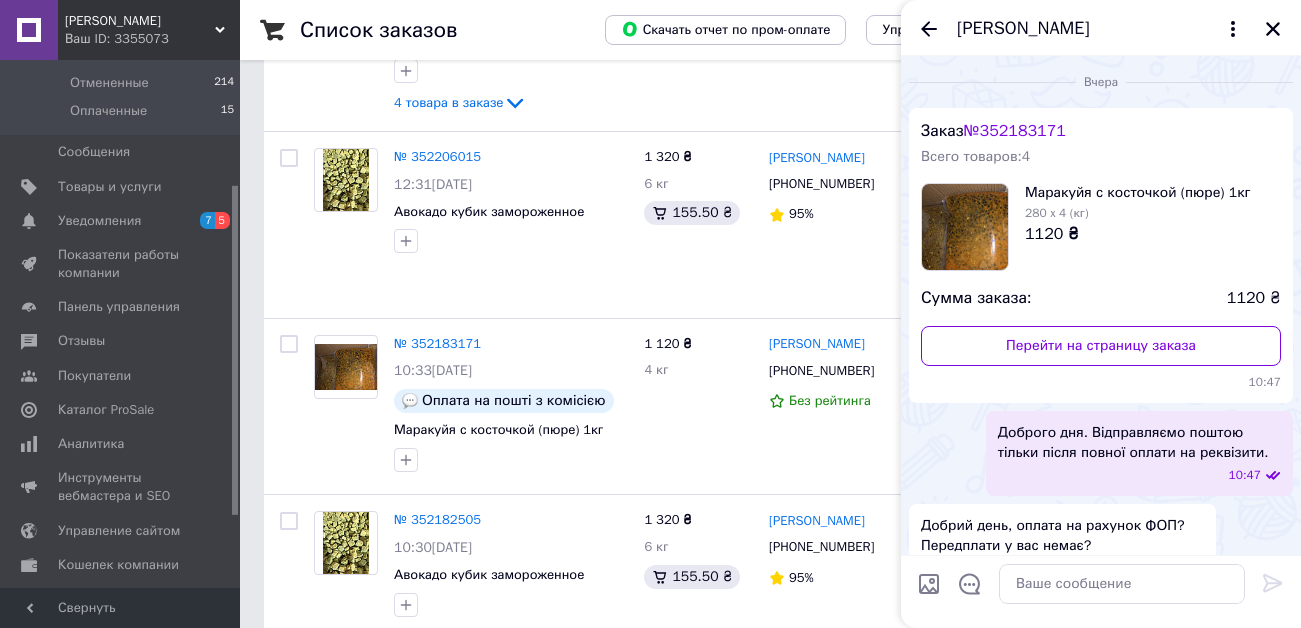 scroll, scrollTop: 2388, scrollLeft: 0, axis: vertical 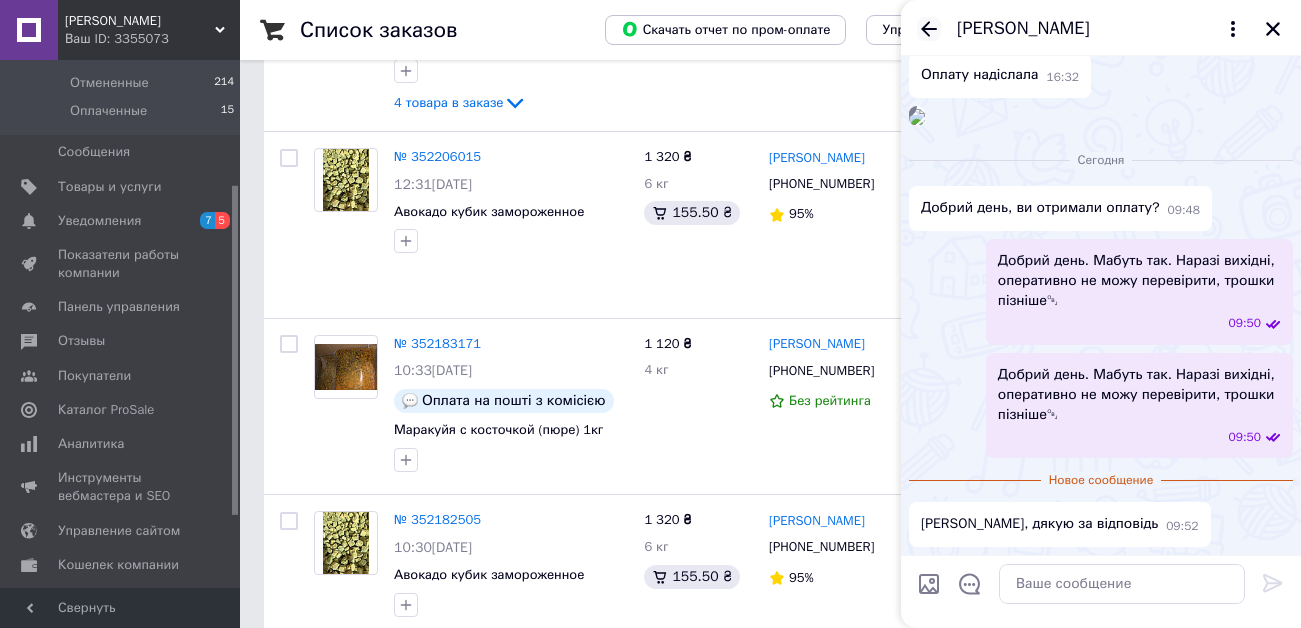 click 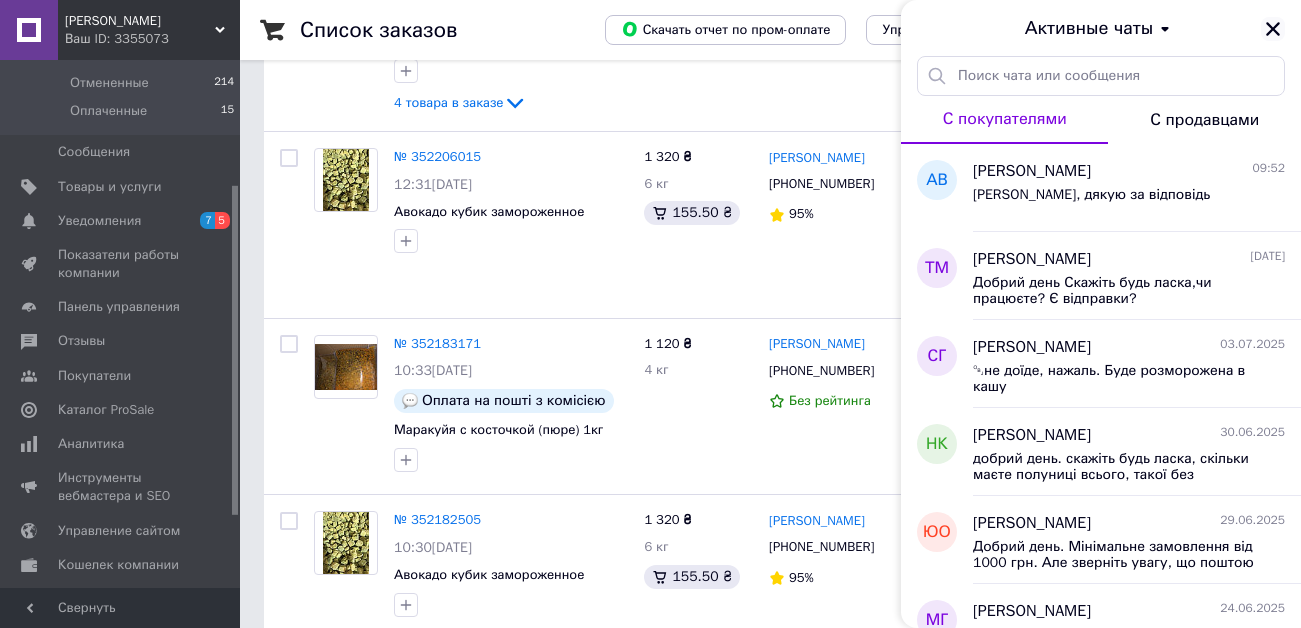 click 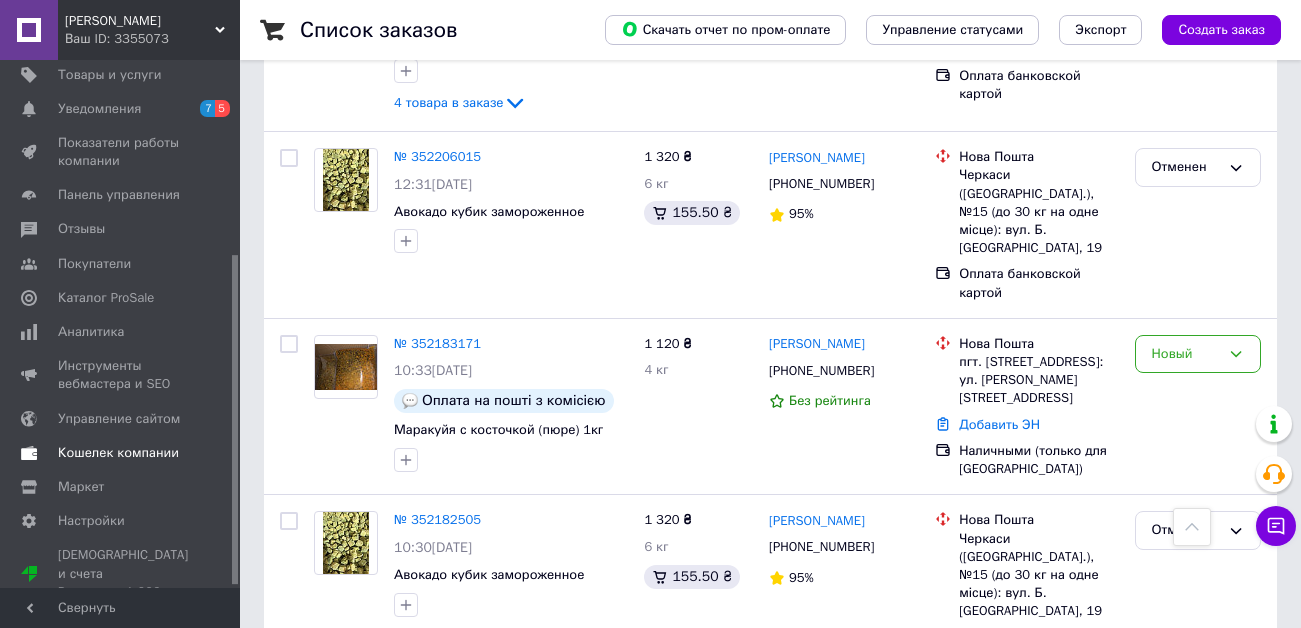 scroll, scrollTop: 315, scrollLeft: 0, axis: vertical 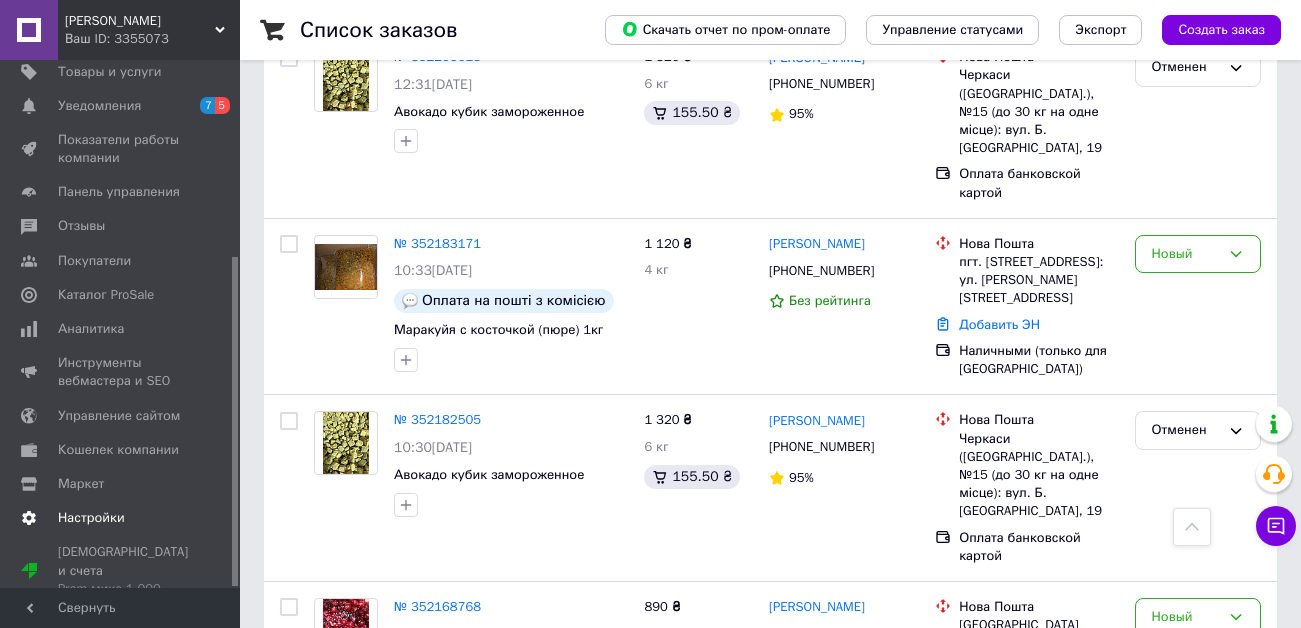 click on "Настройки" at bounding box center (91, 518) 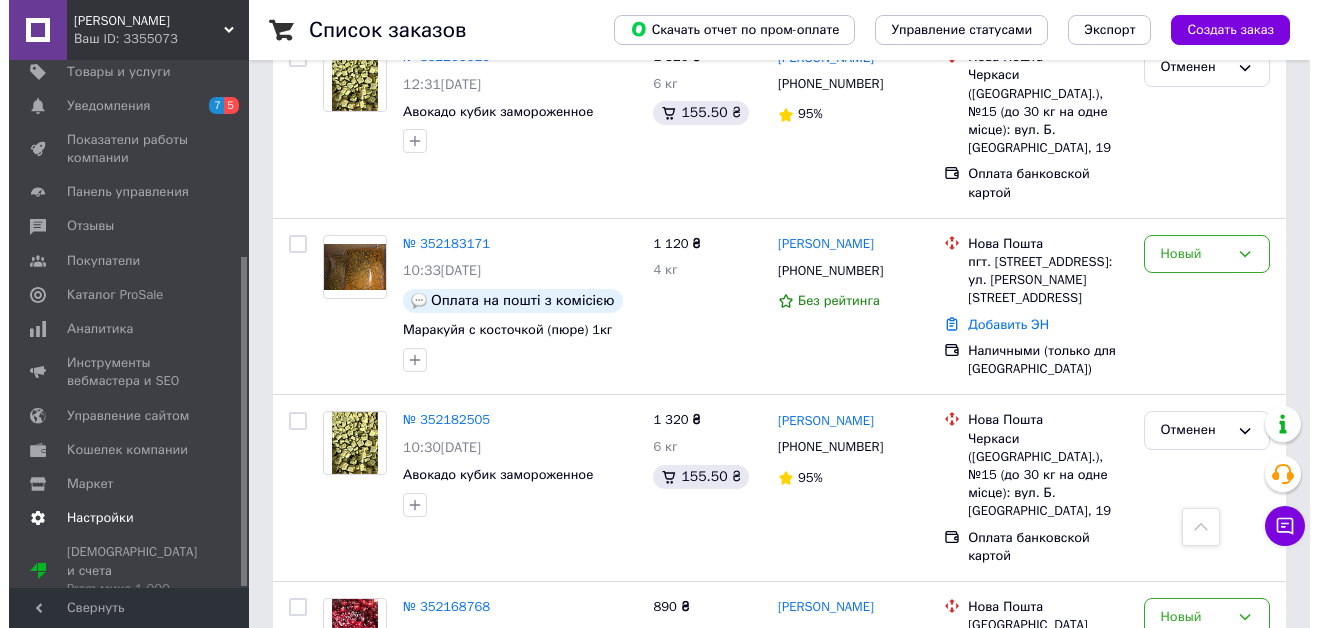 scroll, scrollTop: 0, scrollLeft: 0, axis: both 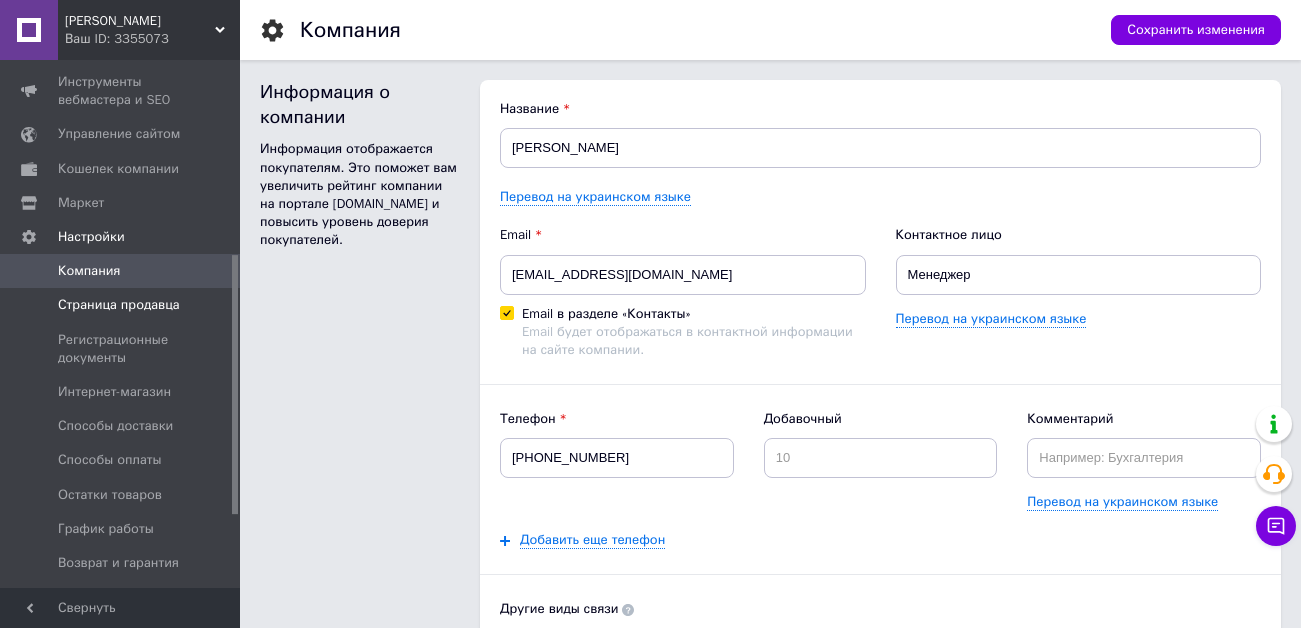 click on "Страница продавца" at bounding box center (119, 305) 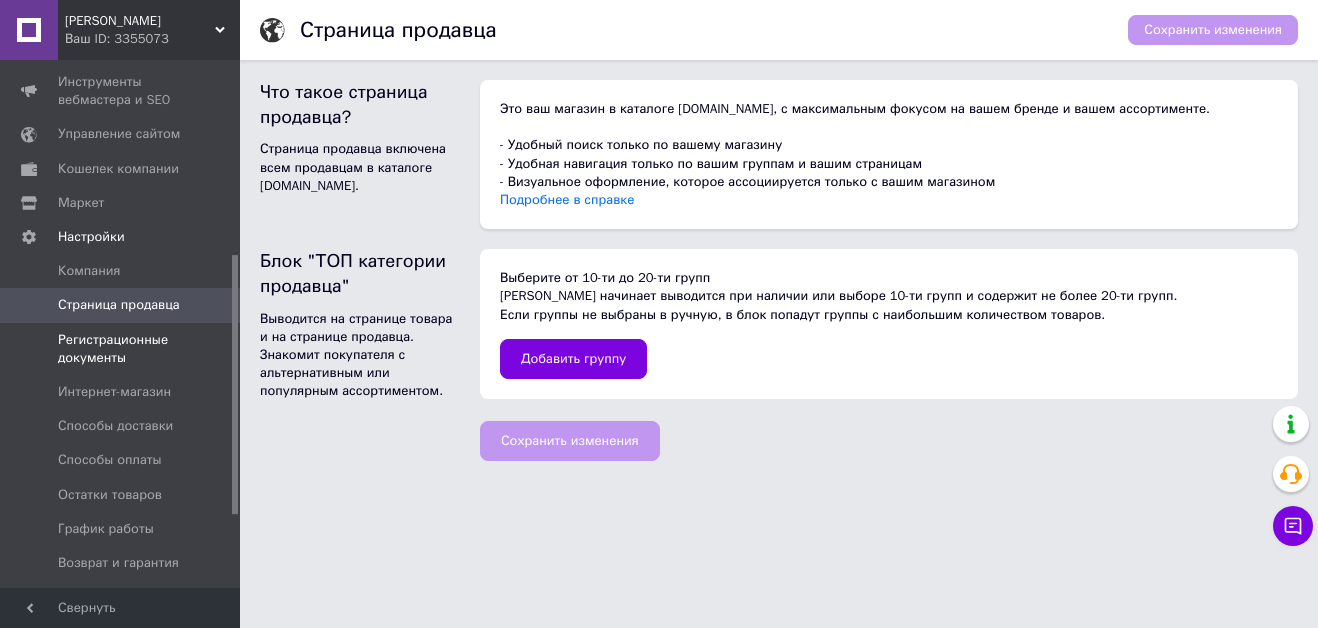 click on "Регистрационные документы" at bounding box center [121, 349] 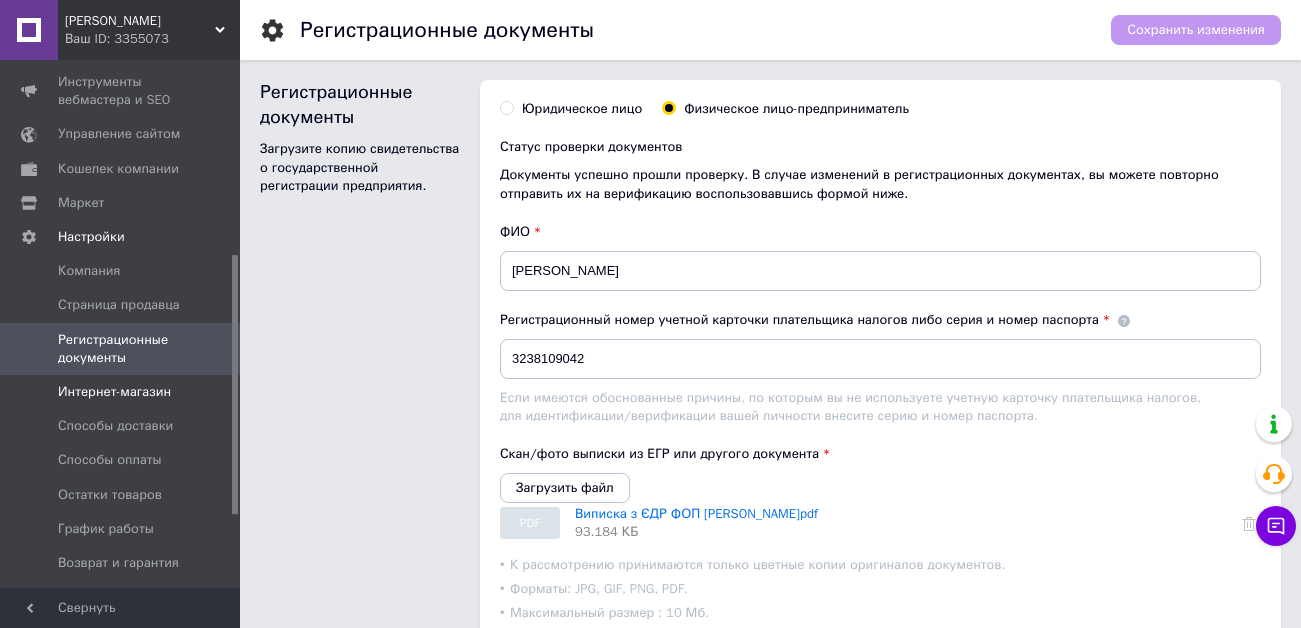 click on "Интернет-магазин" at bounding box center [114, 392] 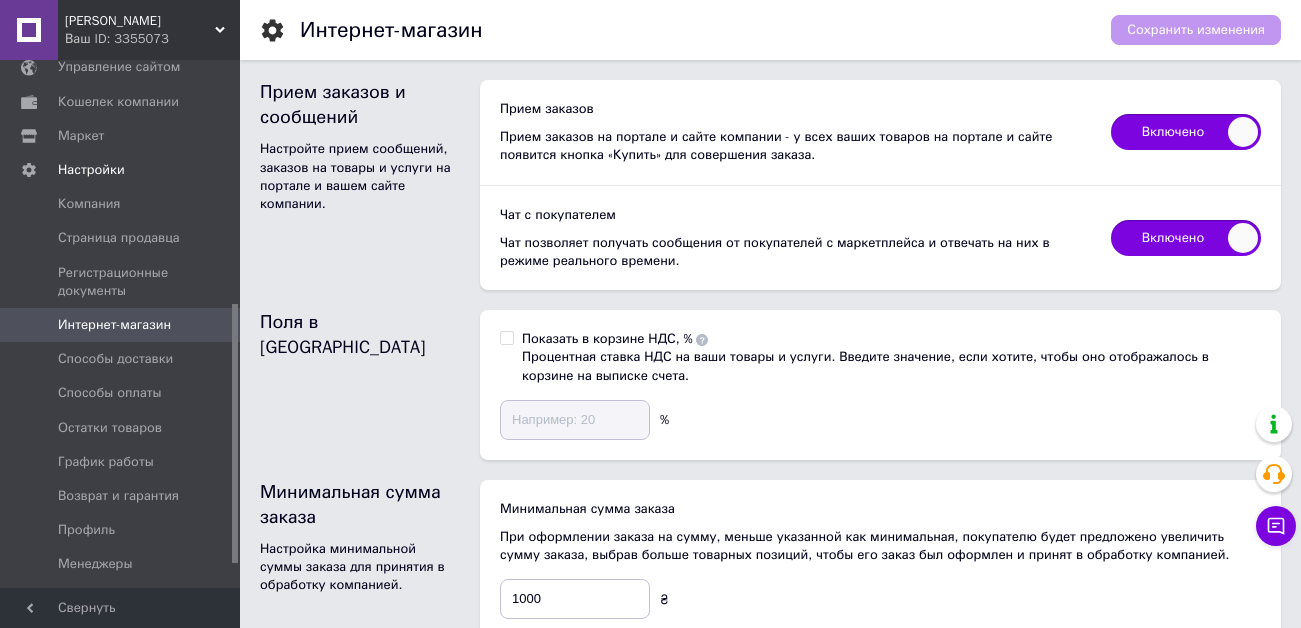 scroll, scrollTop: 495, scrollLeft: 0, axis: vertical 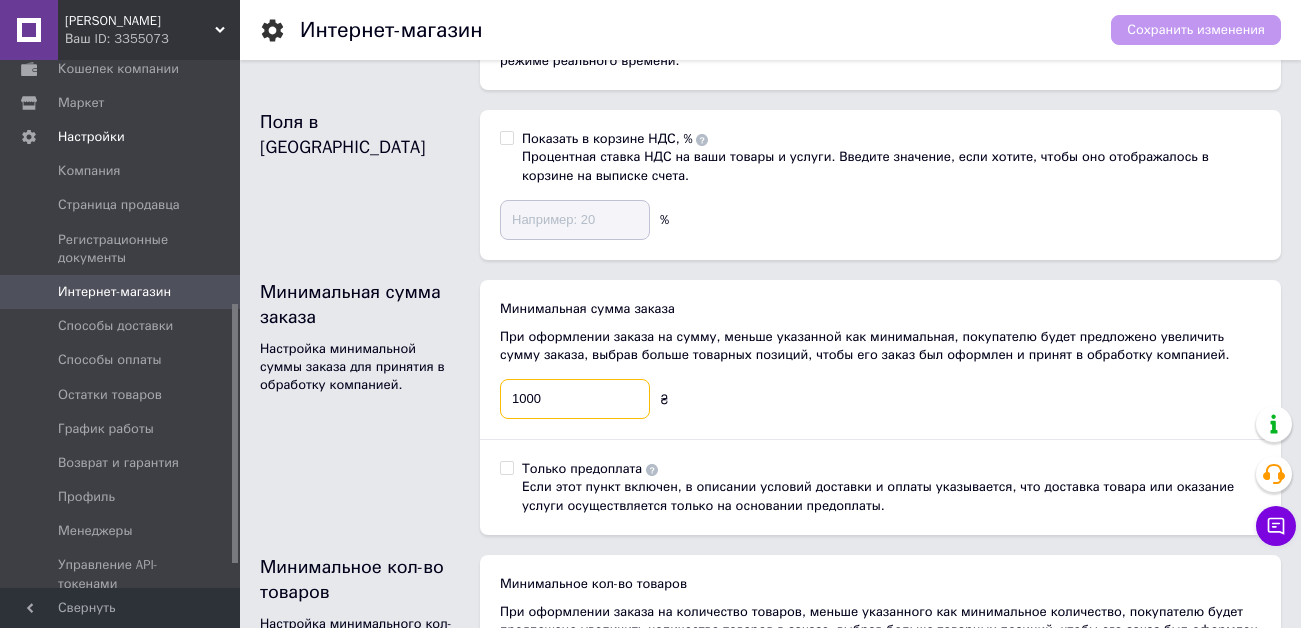 drag, startPoint x: 558, startPoint y: 398, endPoint x: 517, endPoint y: 396, distance: 41.04875 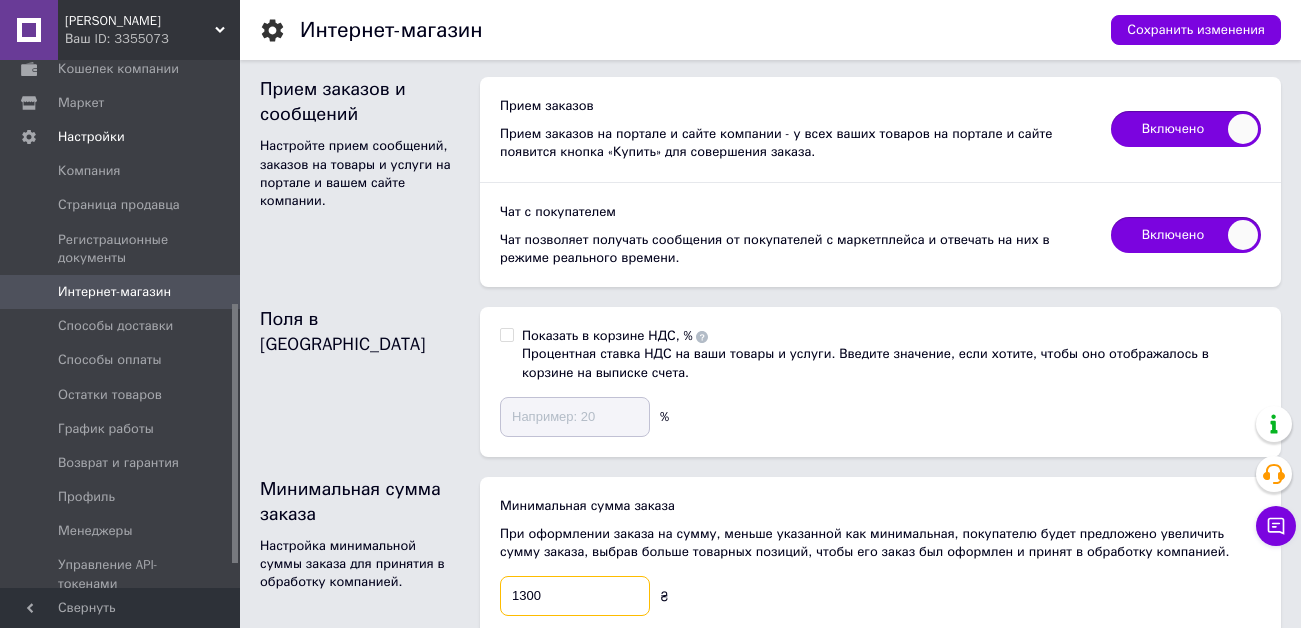 scroll, scrollTop: 0, scrollLeft: 0, axis: both 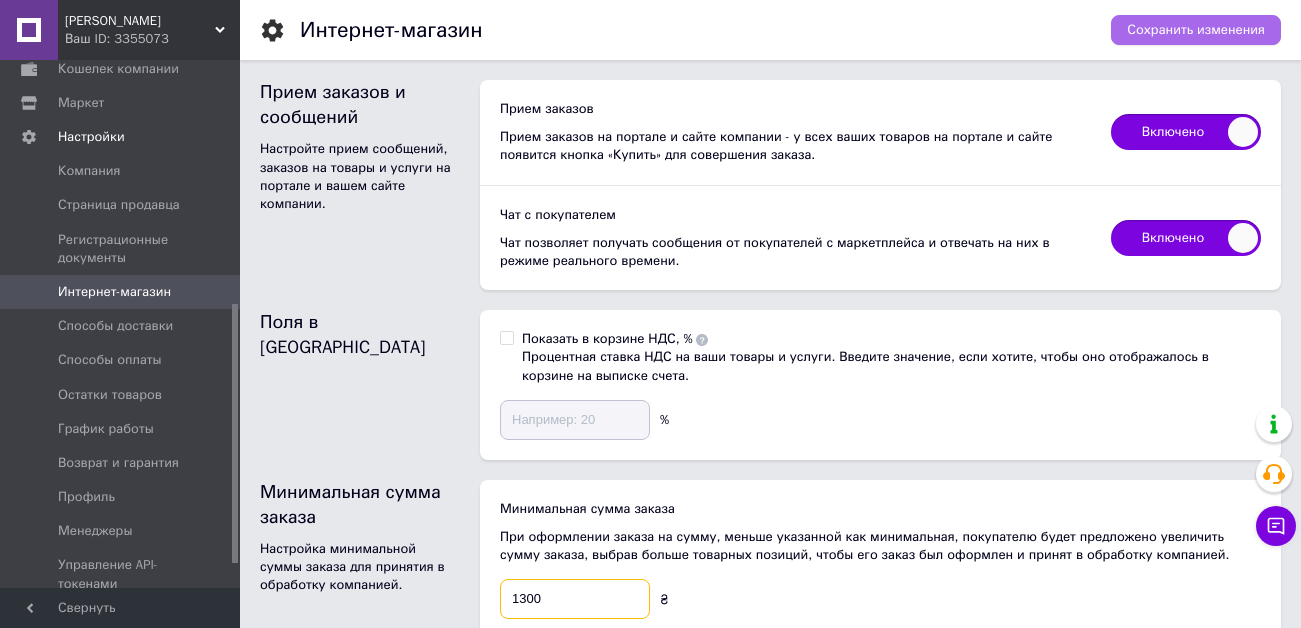 type on "1300" 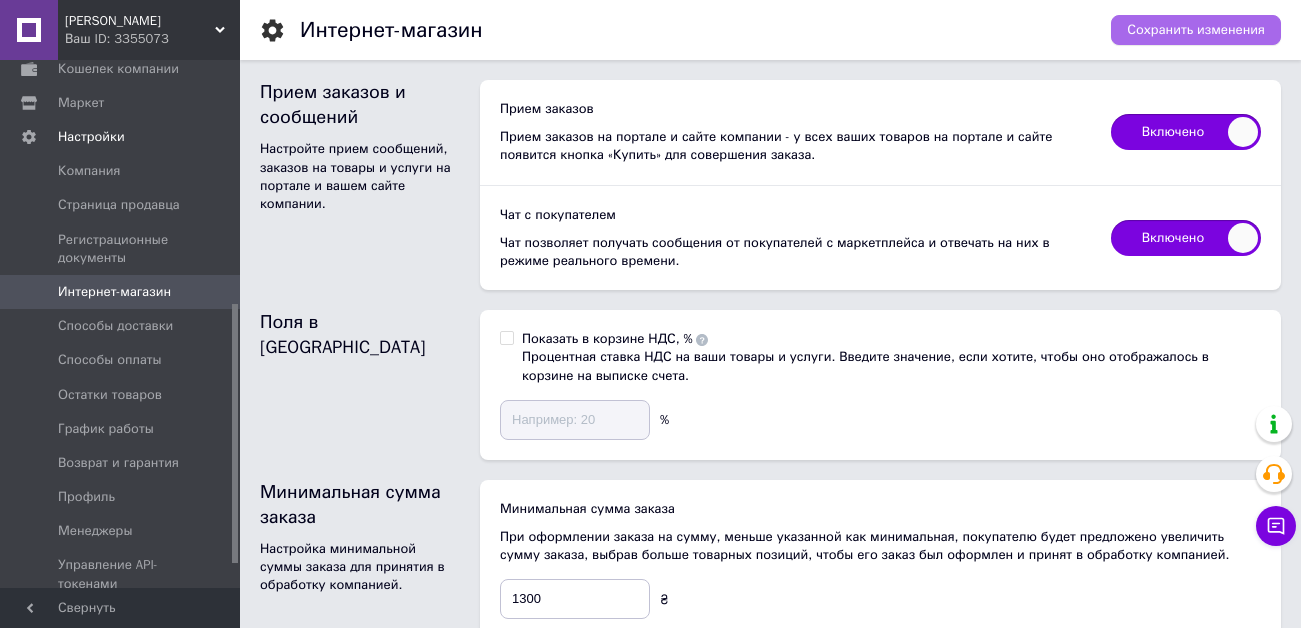 click on "Сохранить изменения" at bounding box center (1196, 30) 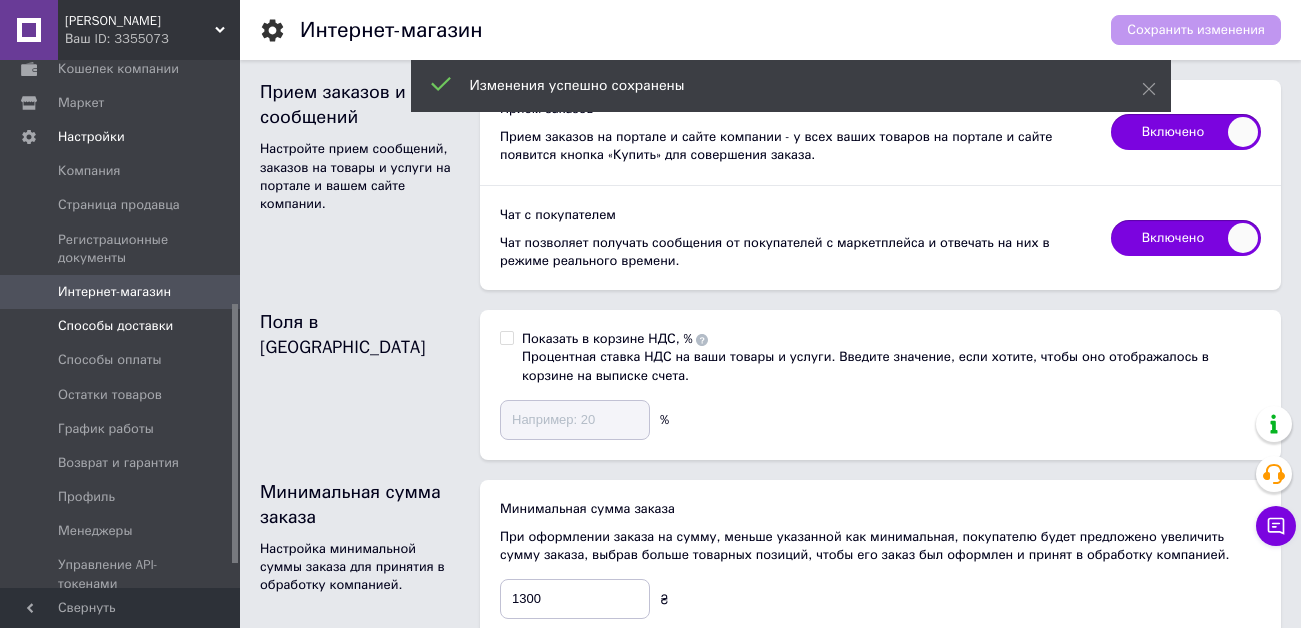 click on "Способы доставки" at bounding box center [123, 326] 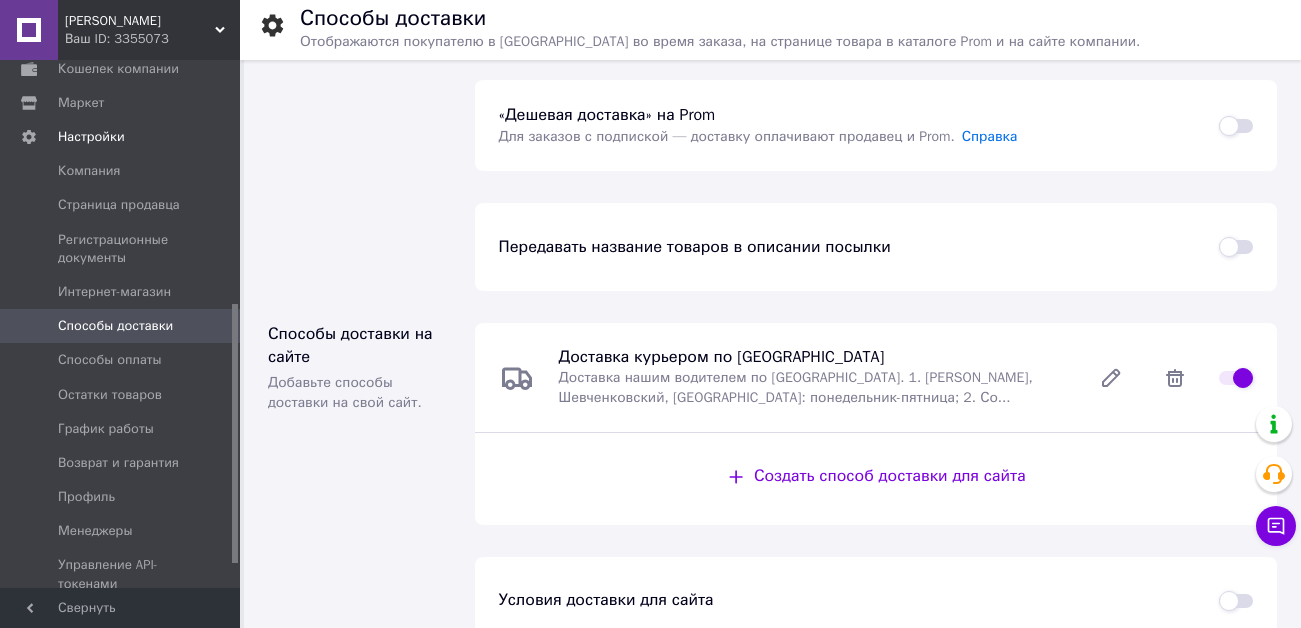 scroll, scrollTop: 696, scrollLeft: 0, axis: vertical 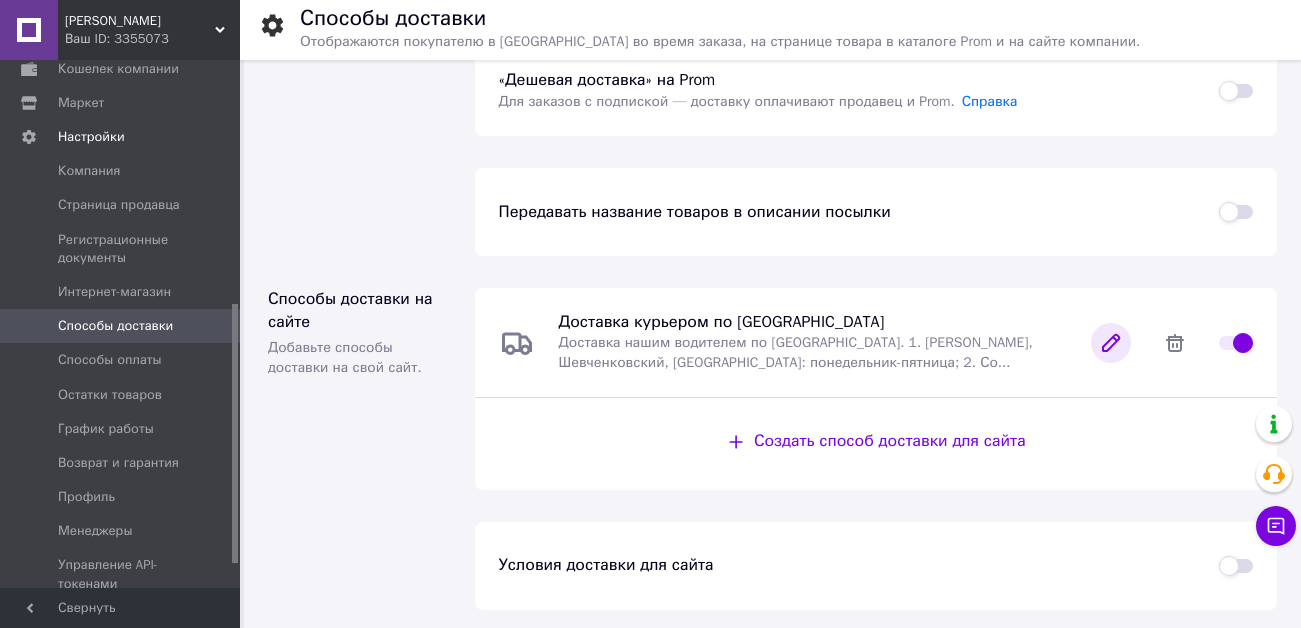 click 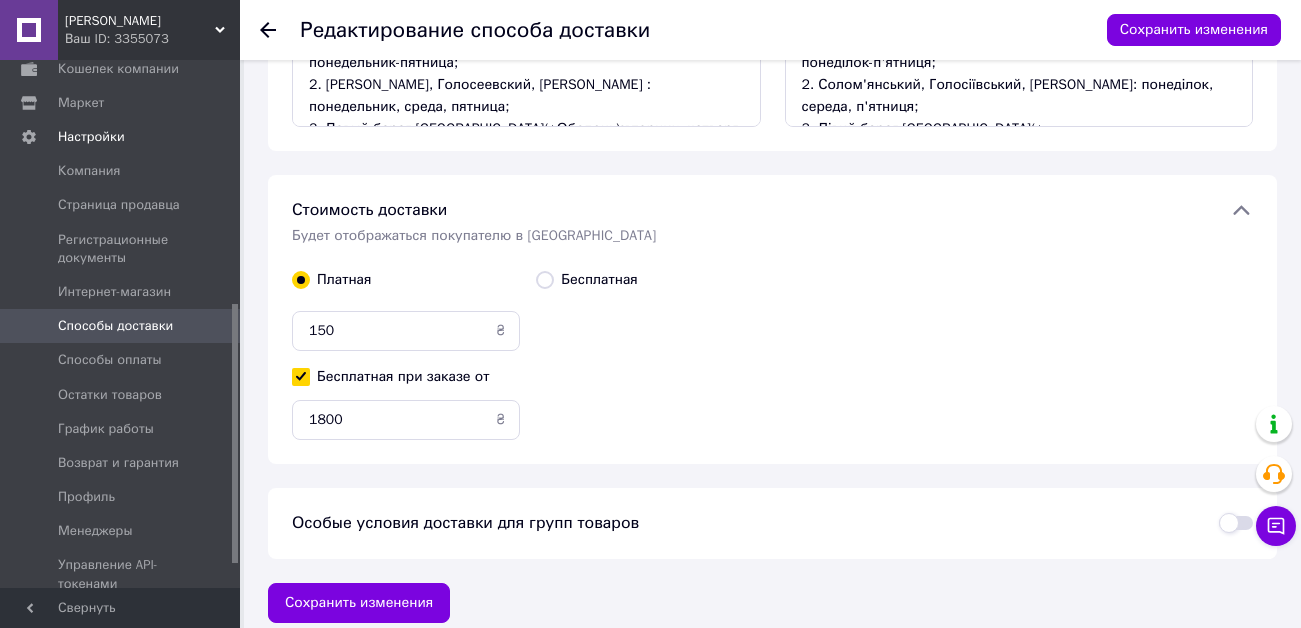 scroll, scrollTop: 417, scrollLeft: 0, axis: vertical 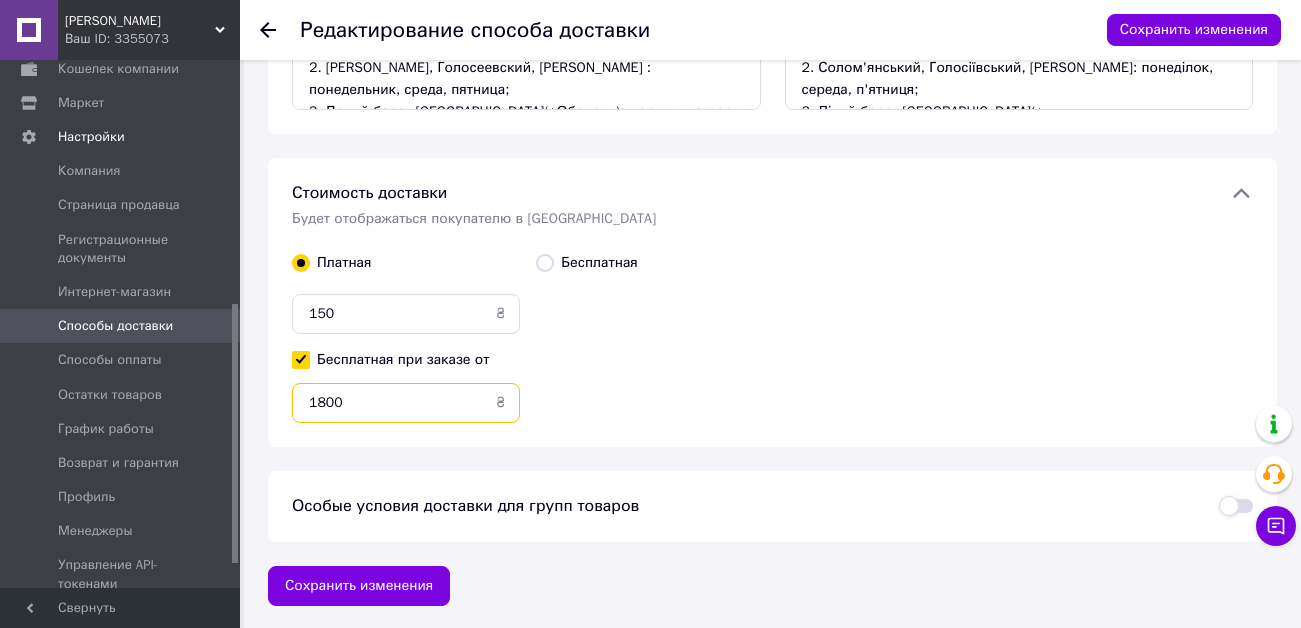 click on "1800" at bounding box center [406, 403] 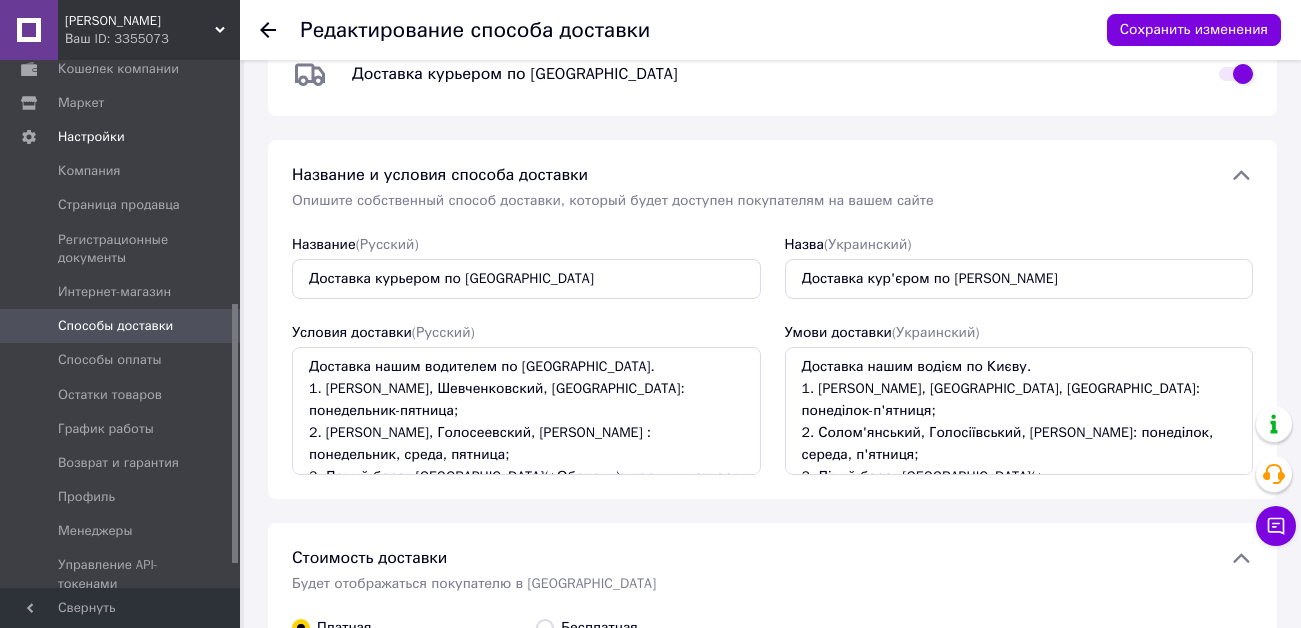 scroll, scrollTop: 17, scrollLeft: 0, axis: vertical 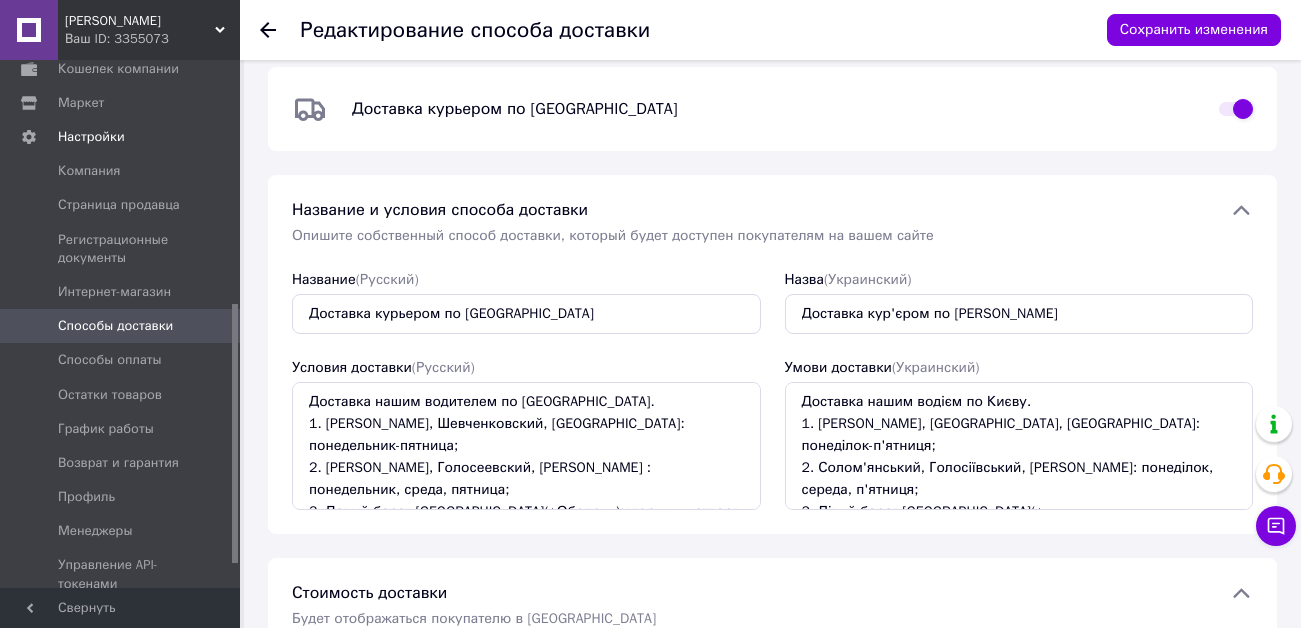type on "2000" 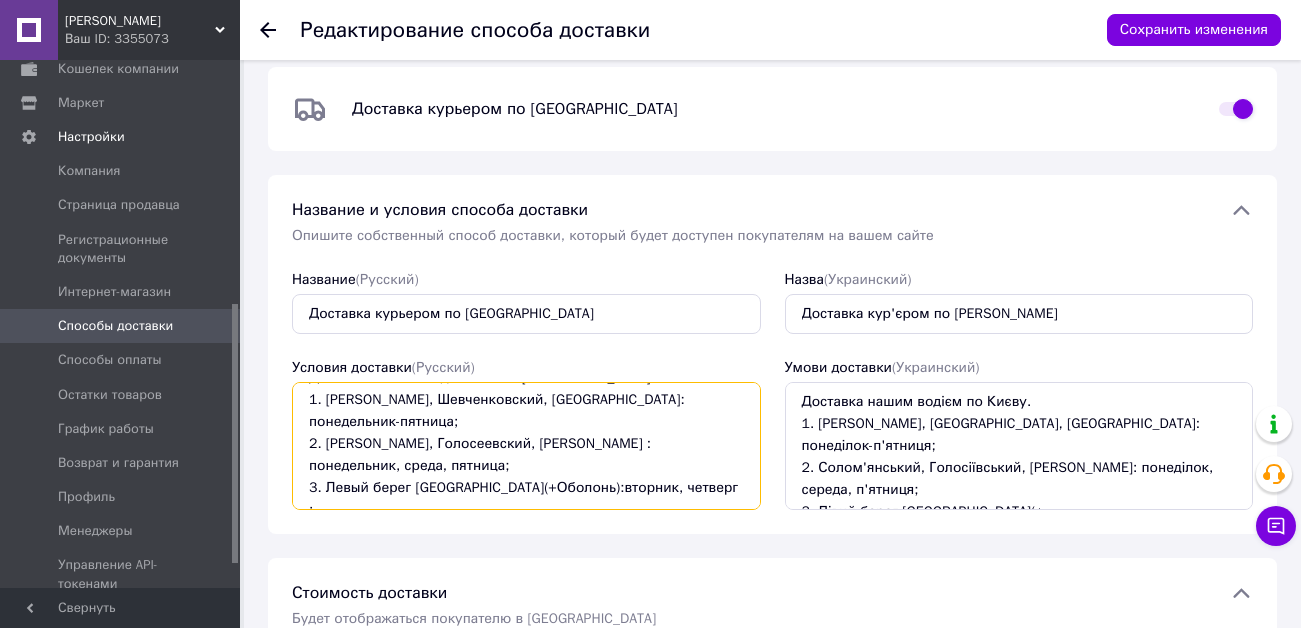 scroll, scrollTop: 0, scrollLeft: 0, axis: both 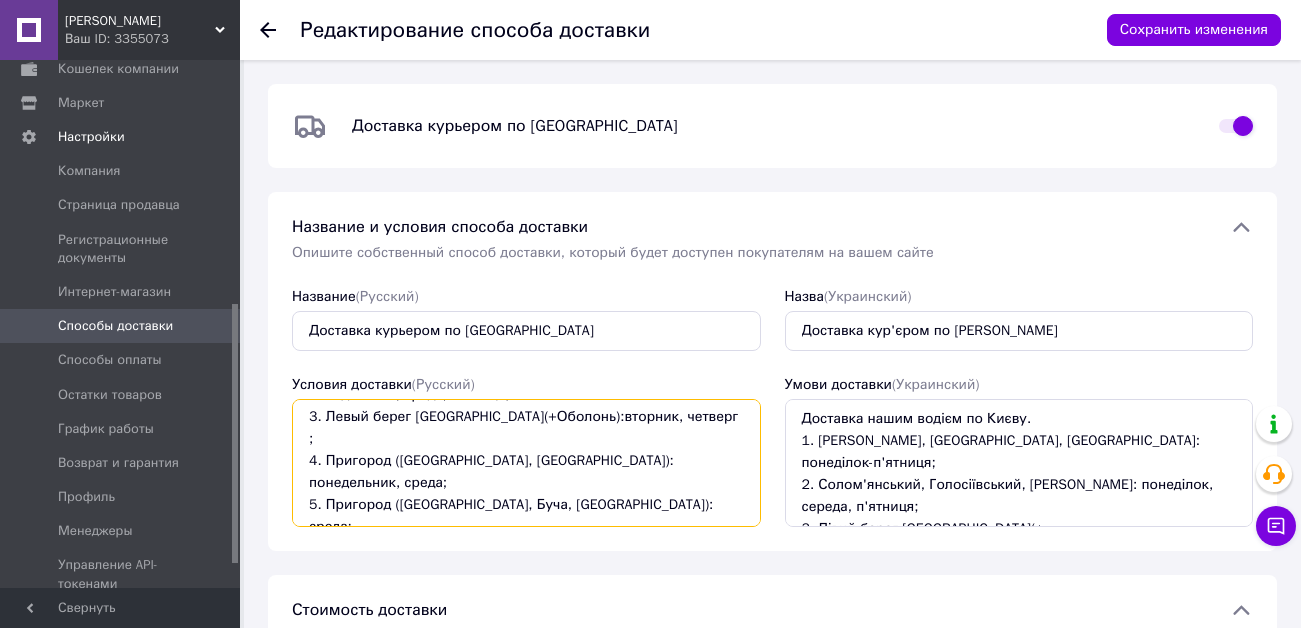 drag, startPoint x: 392, startPoint y: 461, endPoint x: 311, endPoint y: 469, distance: 81.394104 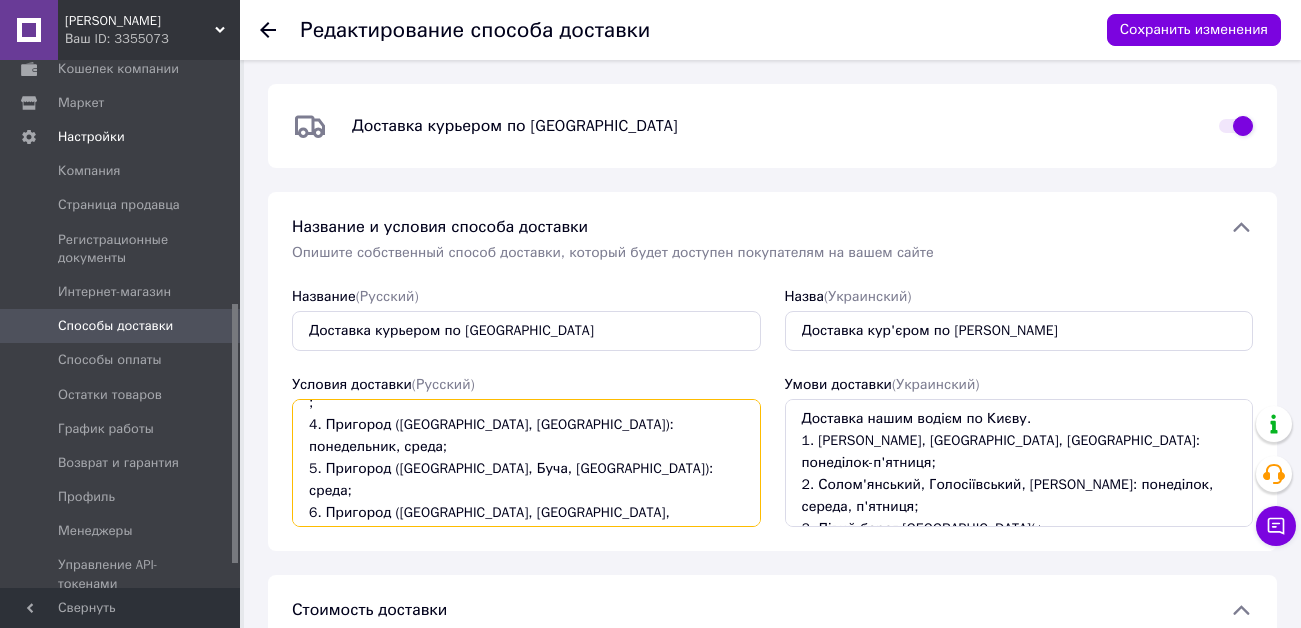 scroll, scrollTop: 154, scrollLeft: 0, axis: vertical 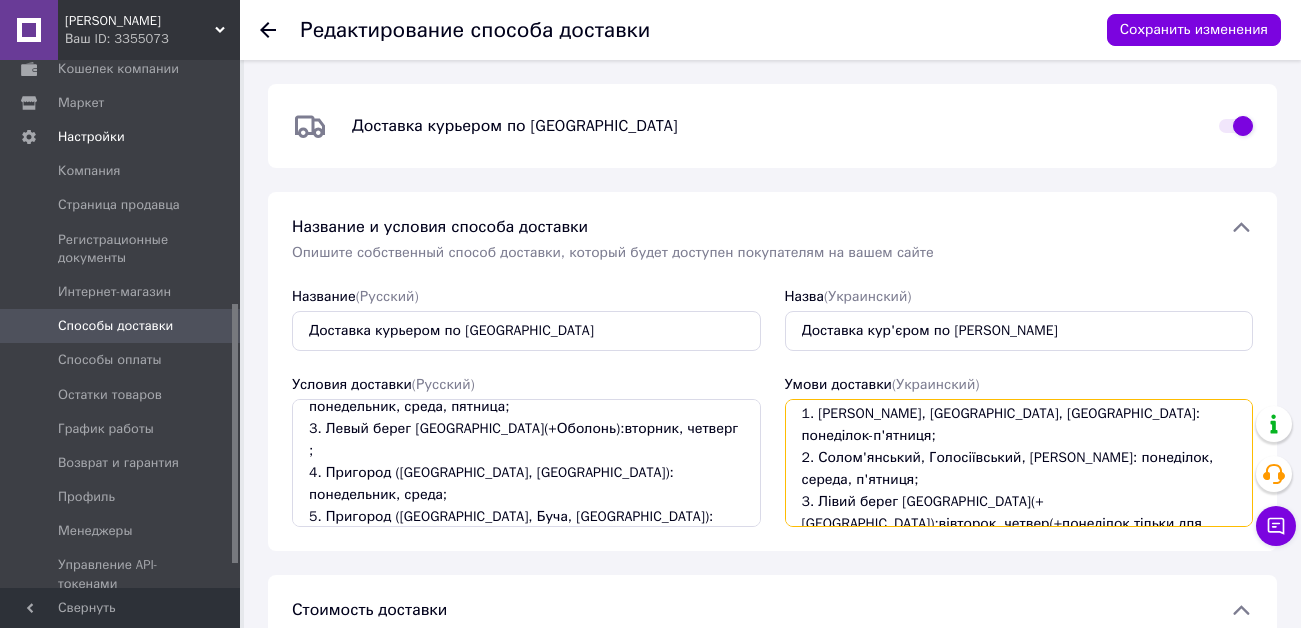 drag, startPoint x: 1122, startPoint y: 482, endPoint x: 925, endPoint y: 501, distance: 197.91412 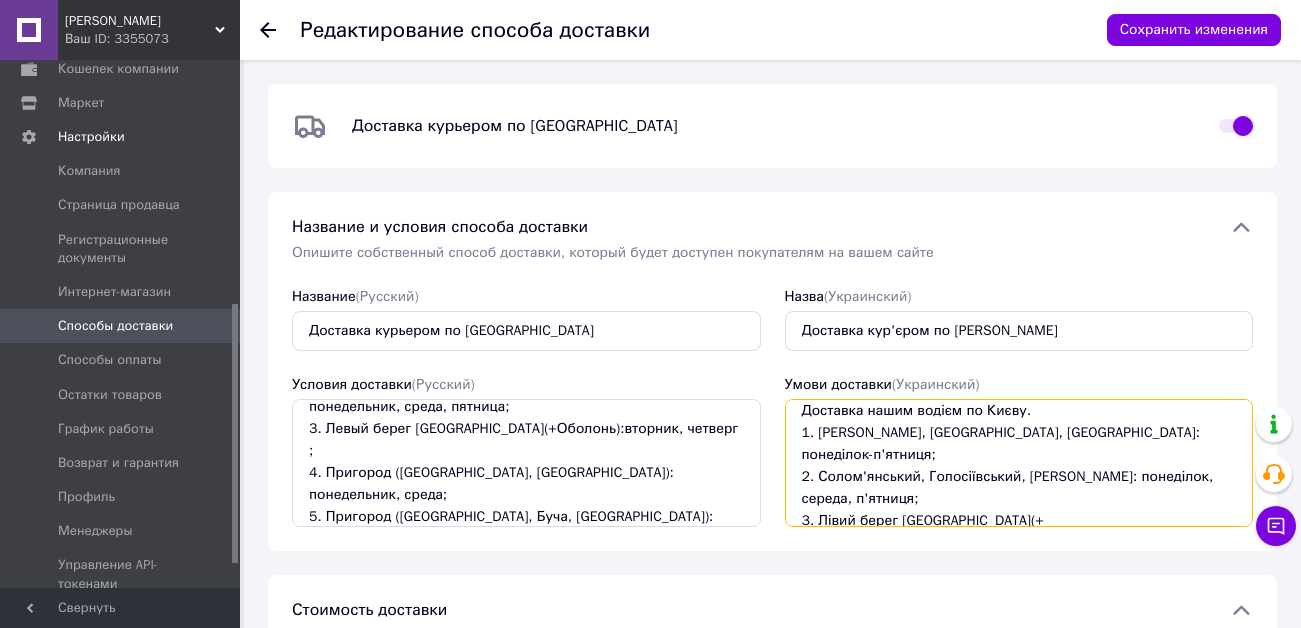 scroll, scrollTop: 0, scrollLeft: 0, axis: both 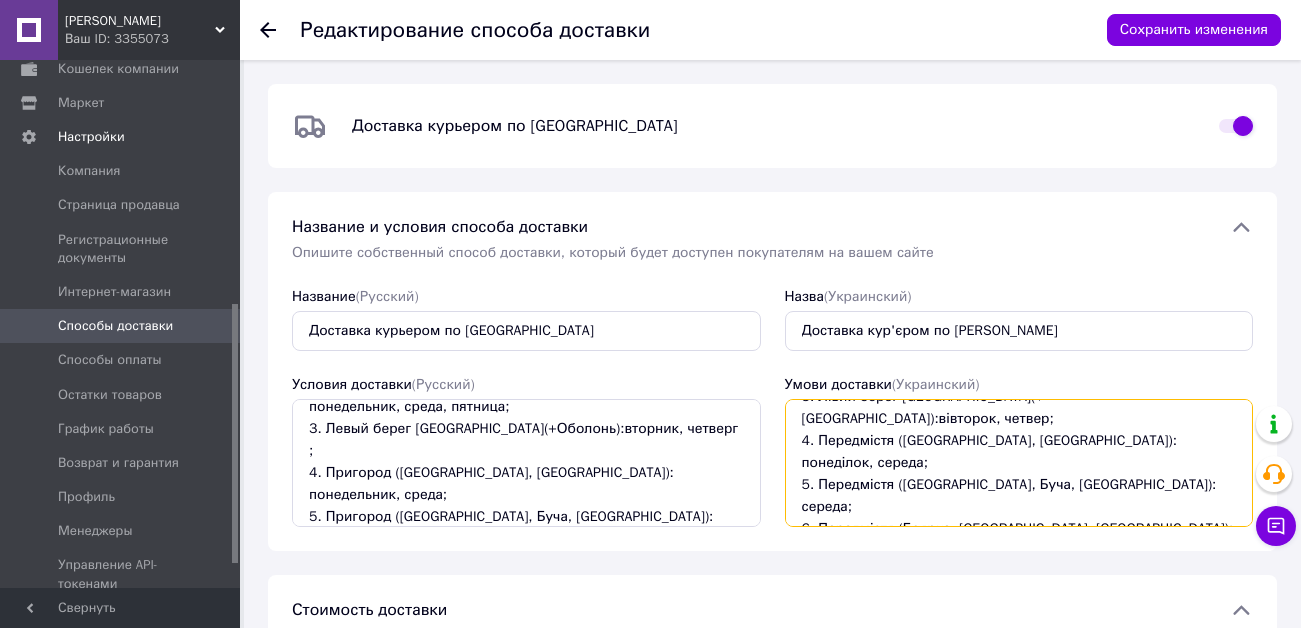 click on "Доставка нашим водієм по Києву.
1. [PERSON_NAME], [GEOGRAPHIC_DATA], [GEOGRAPHIC_DATA]: понеділок-п'ятниця;
2. Солом'янський, Голосіївський, [PERSON_NAME]: понеділок, середа, п'ятниця;
3. Лівий берег [GEOGRAPHIC_DATA](+[GEOGRAPHIC_DATA]):вівторок, четвер;
4. Передмістя ([GEOGRAPHIC_DATA], [GEOGRAPHIC_DATA]): понеділок, середа;
5. Передмістя ([GEOGRAPHIC_DATA], Буча, [GEOGRAPHIC_DATA]): середа;
6. Передмістя (Боярка, [GEOGRAPHIC_DATA], [GEOGRAPHIC_DATA]): понеділок;
Увага! Суму безкоштовної доставки для передмістя уточнюйте у менеджера через Viber." at bounding box center (1019, 463) 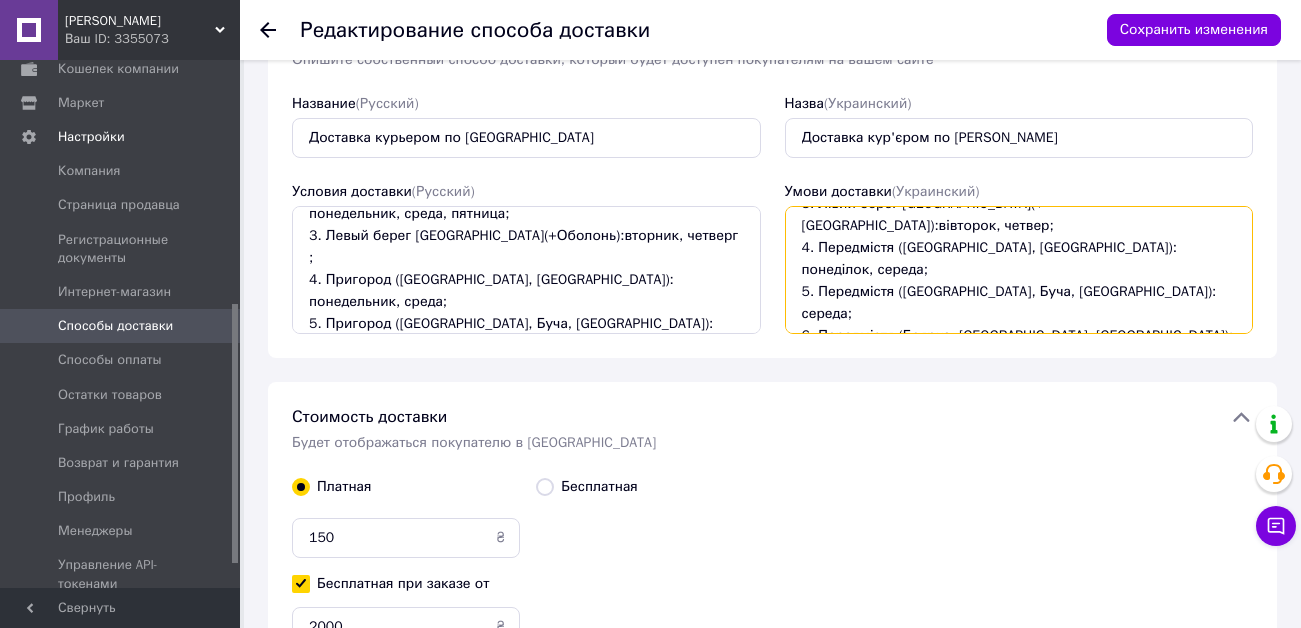 scroll, scrollTop: 200, scrollLeft: 0, axis: vertical 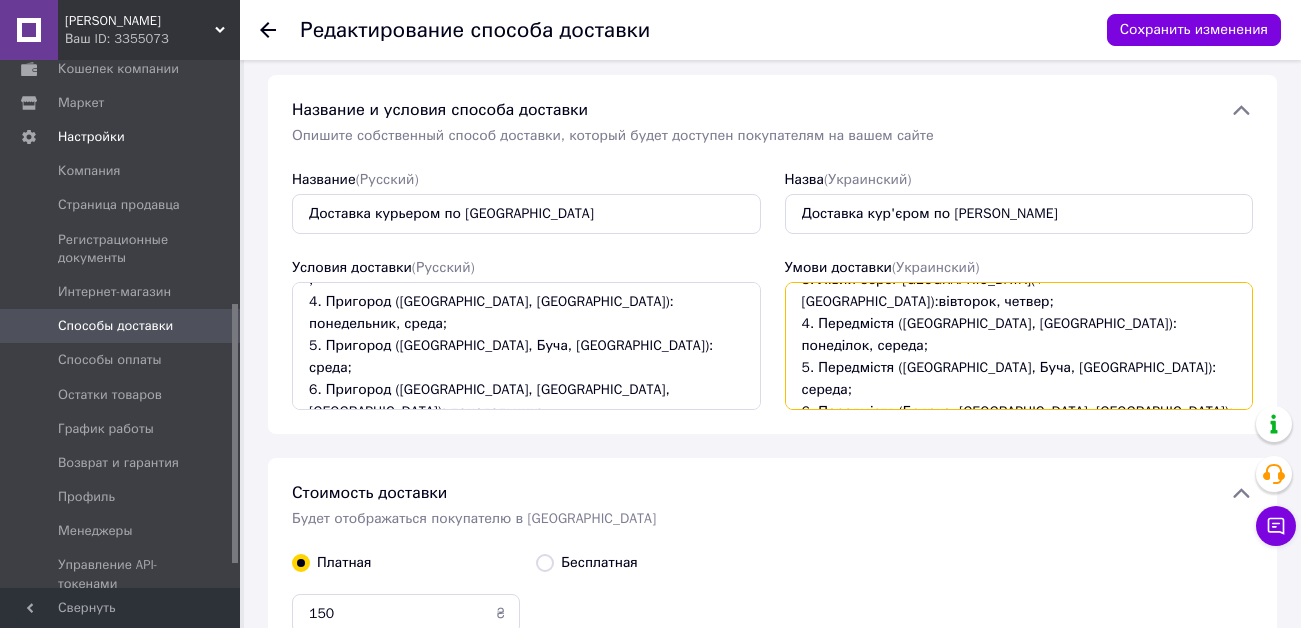 type on "Доставка нашим водієм по Києву.
1. [PERSON_NAME], [GEOGRAPHIC_DATA], [GEOGRAPHIC_DATA]: понеділок-п'ятниця;
2. Солом'янський, Голосіївський, [PERSON_NAME]: понеділок, середа, п'ятниця;
3. Лівий берег [GEOGRAPHIC_DATA](+[GEOGRAPHIC_DATA]):вівторок, четвер;
4. Передмістя ([GEOGRAPHIC_DATA], [GEOGRAPHIC_DATA]): понеділок, середа;
5. Передмістя ([GEOGRAPHIC_DATA], Буча, [GEOGRAPHIC_DATA]): середа;
6. Передмістя (Боярка, [GEOGRAPHIC_DATA], [GEOGRAPHIC_DATA]): понеділок;
Увага! Вартість доставки або суму замовлення для безкоштовної доставки для передмістя уточнюйте у менеджера через Viber." 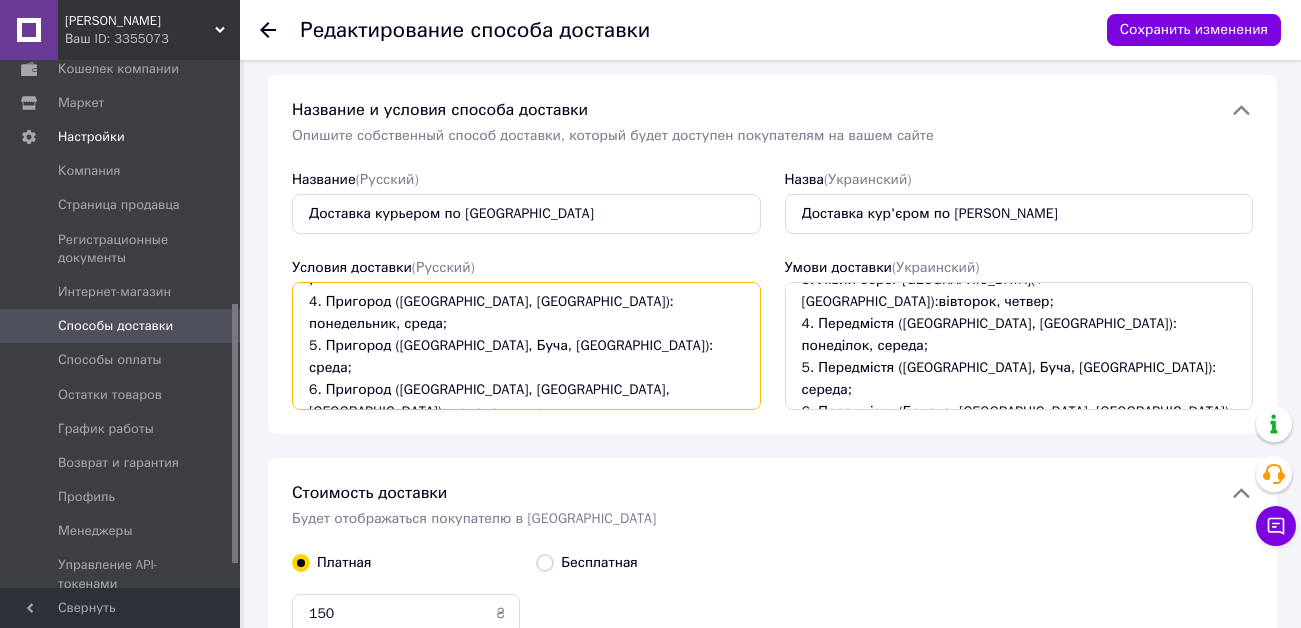 click on "Доставка нашим водителем по [GEOGRAPHIC_DATA].
1. [PERSON_NAME], Шевченковский, [GEOGRAPHIC_DATA]: понедельник-пятница;
2. [PERSON_NAME], Голосеевский, [PERSON_NAME] : понедельник, среда, пятница;
3. Левый берег [GEOGRAPHIC_DATA](+Оболонь):вторник, четверг ;
4. Пригород ([GEOGRAPHIC_DATA], [GEOGRAPHIC_DATA]): понедельник, среда;
5. Пригород ([GEOGRAPHIC_DATA], Буча, [GEOGRAPHIC_DATA]): среда;
6. Пригород ([GEOGRAPHIC_DATA], [GEOGRAPHIC_DATA], [GEOGRAPHIC_DATA]): понедельник;
Внимание! Сумму бесплатной доставки для пригорода уточняйте у менеджера через Viber." at bounding box center (526, 346) 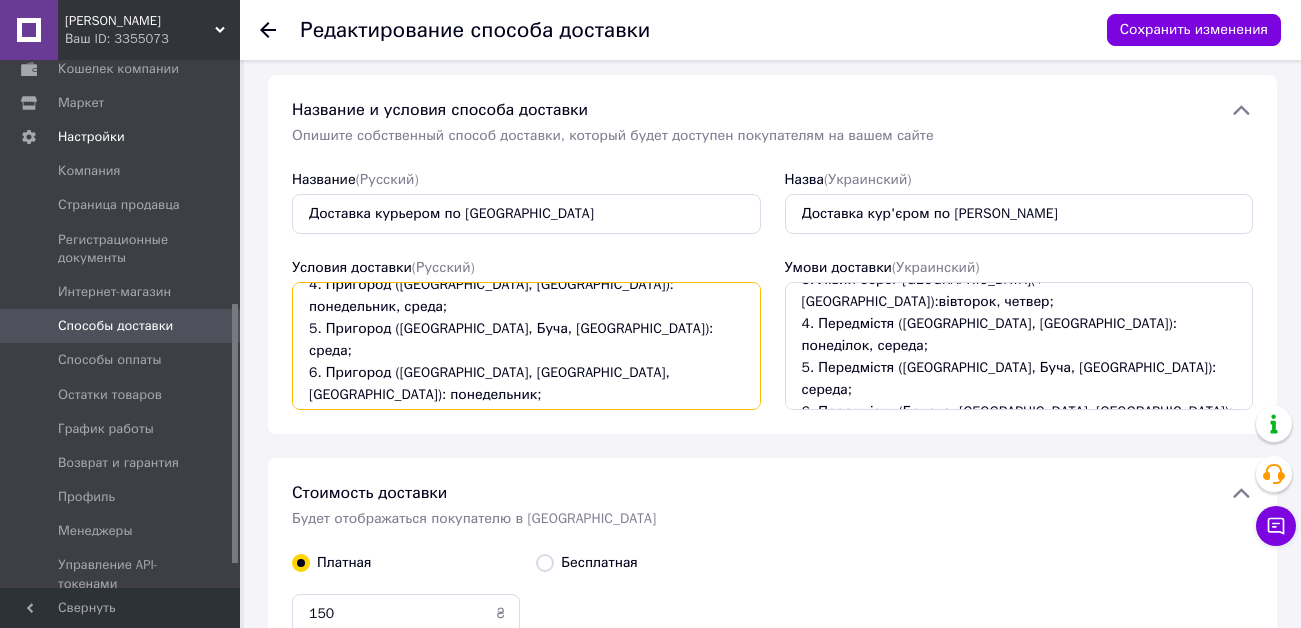 scroll, scrollTop: 176, scrollLeft: 0, axis: vertical 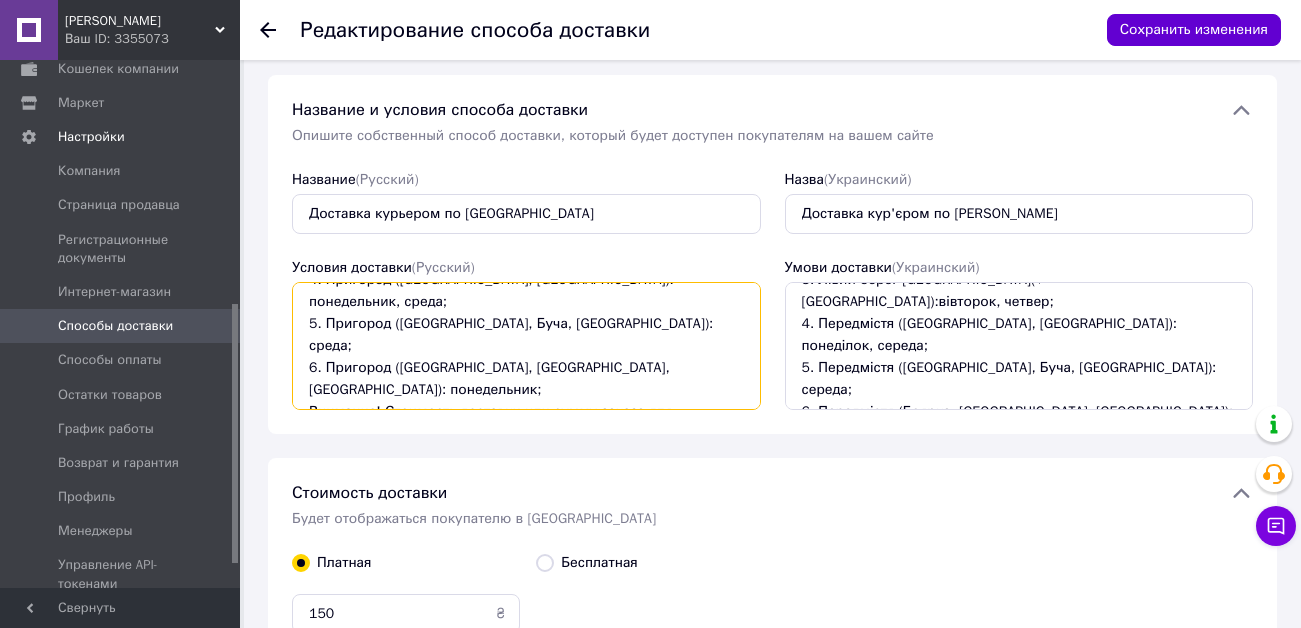 type on "Доставка нашим водителем по [GEOGRAPHIC_DATA].
1. [PERSON_NAME], Шевченковский, [GEOGRAPHIC_DATA]: понедельник-пятница;
2. [PERSON_NAME], Голосеевский, [PERSON_NAME] : понедельник, среда, пятница;
3. Левый берег [GEOGRAPHIC_DATA](+Оболонь):вторник, четверг ;
4. Пригород ([GEOGRAPHIC_DATA], [GEOGRAPHIC_DATA]): понедельник, среда;
5. Пригород ([GEOGRAPHIC_DATA], Буча, [GEOGRAPHIC_DATA]): среда;
6. Пригород ([GEOGRAPHIC_DATA], [GEOGRAPHIC_DATA], [GEOGRAPHIC_DATA]): понедельник;
Внимание! Стоимость доставки или сумму заказа для бесплатной доставки для пригорода уточняйте у менеджера через [GEOGRAPHIC_DATA]." 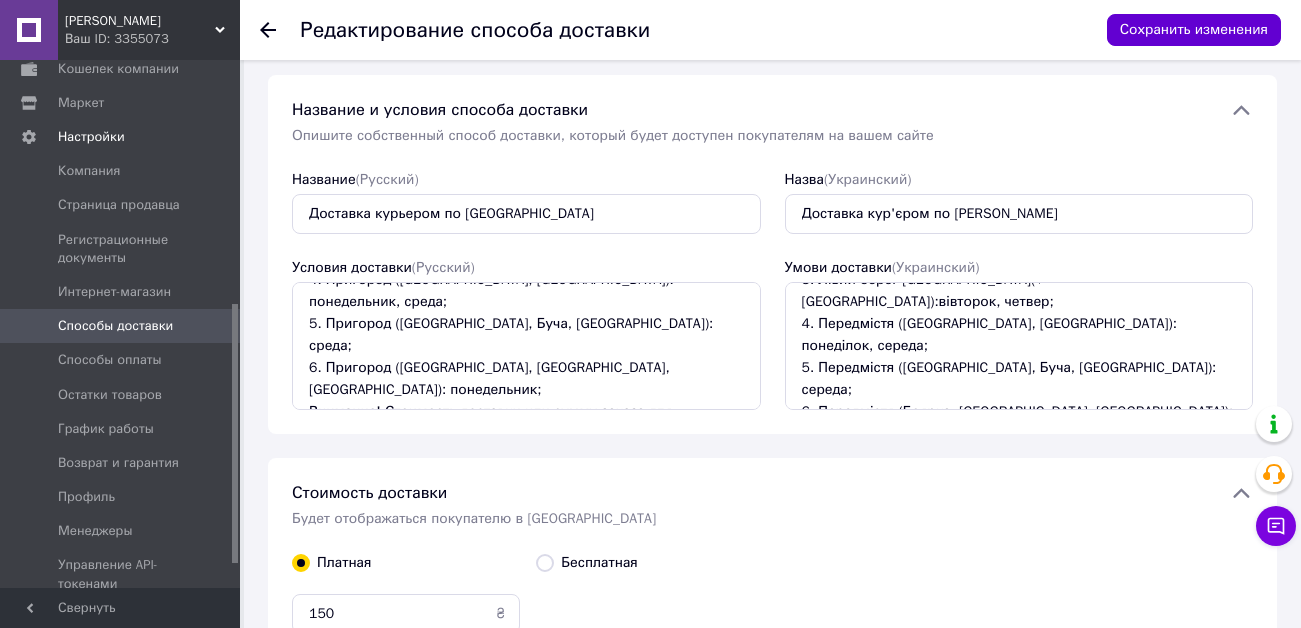 click on "Сохранить изменения" at bounding box center (1194, 30) 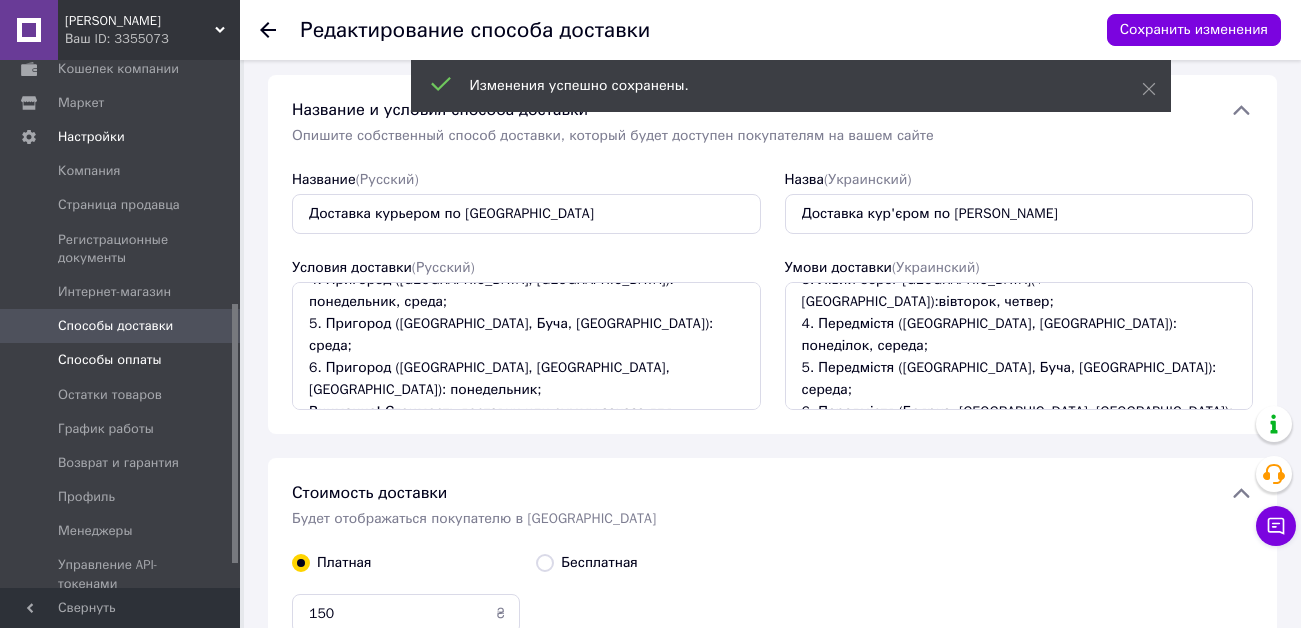 click on "Способы оплаты" at bounding box center (110, 360) 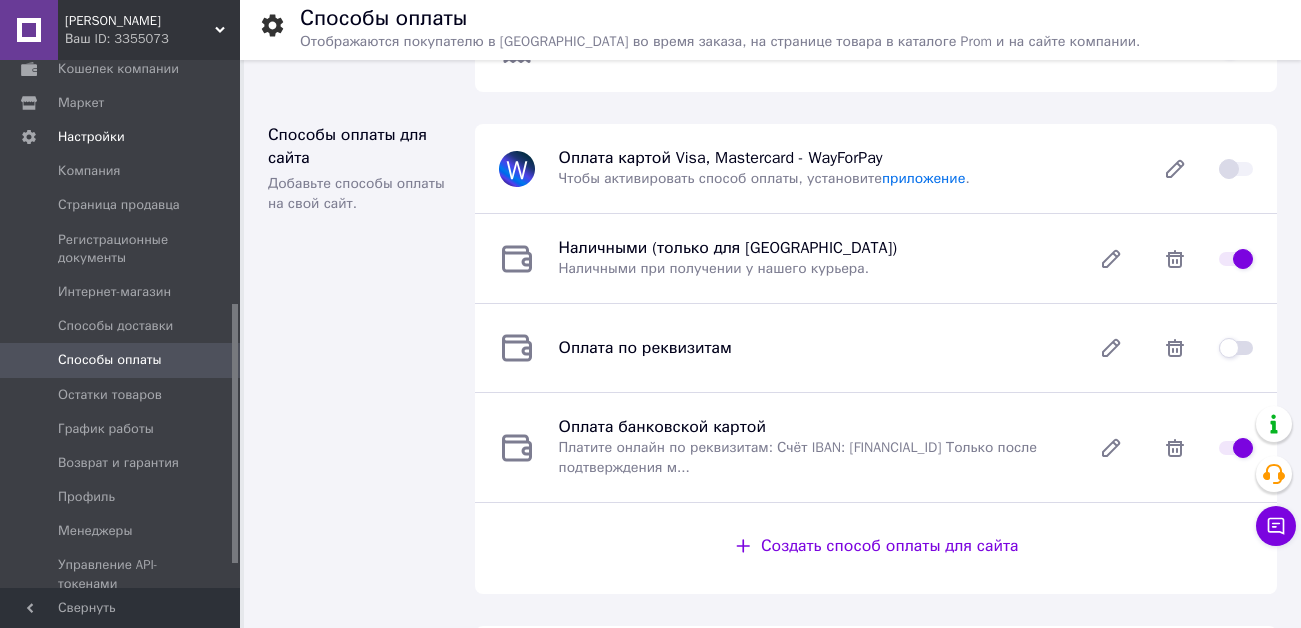 scroll, scrollTop: 400, scrollLeft: 0, axis: vertical 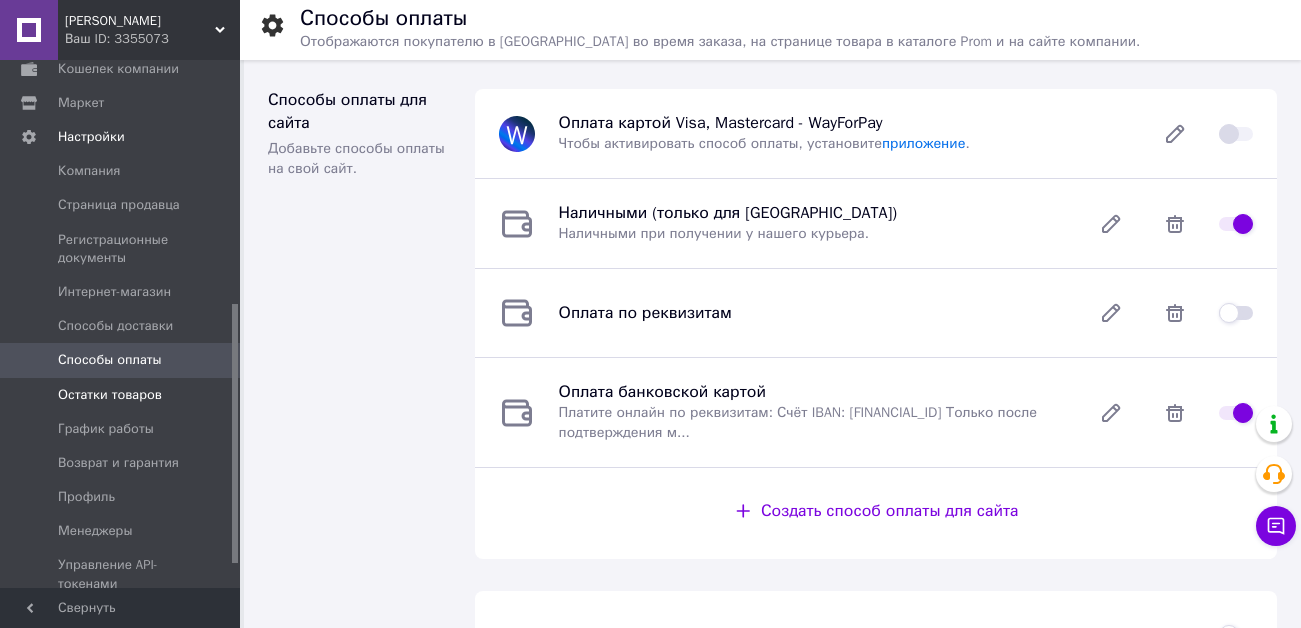 click on "Остатки товаров" at bounding box center (110, 395) 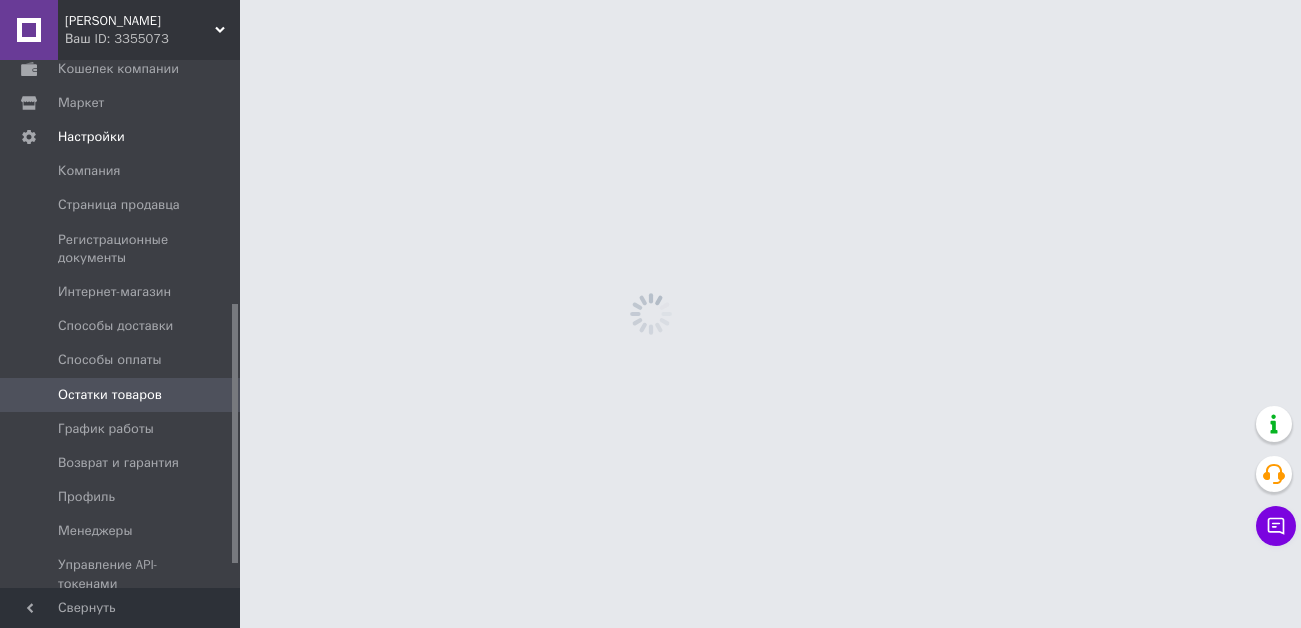 scroll, scrollTop: 0, scrollLeft: 0, axis: both 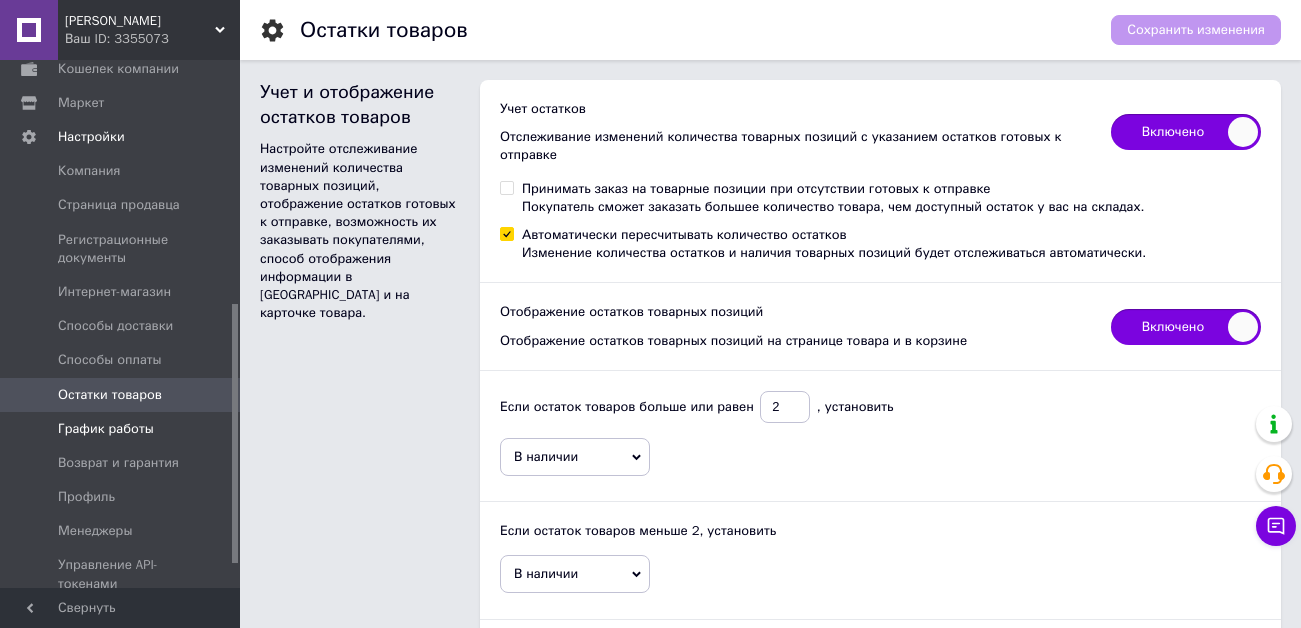 click on "График работы" at bounding box center (106, 429) 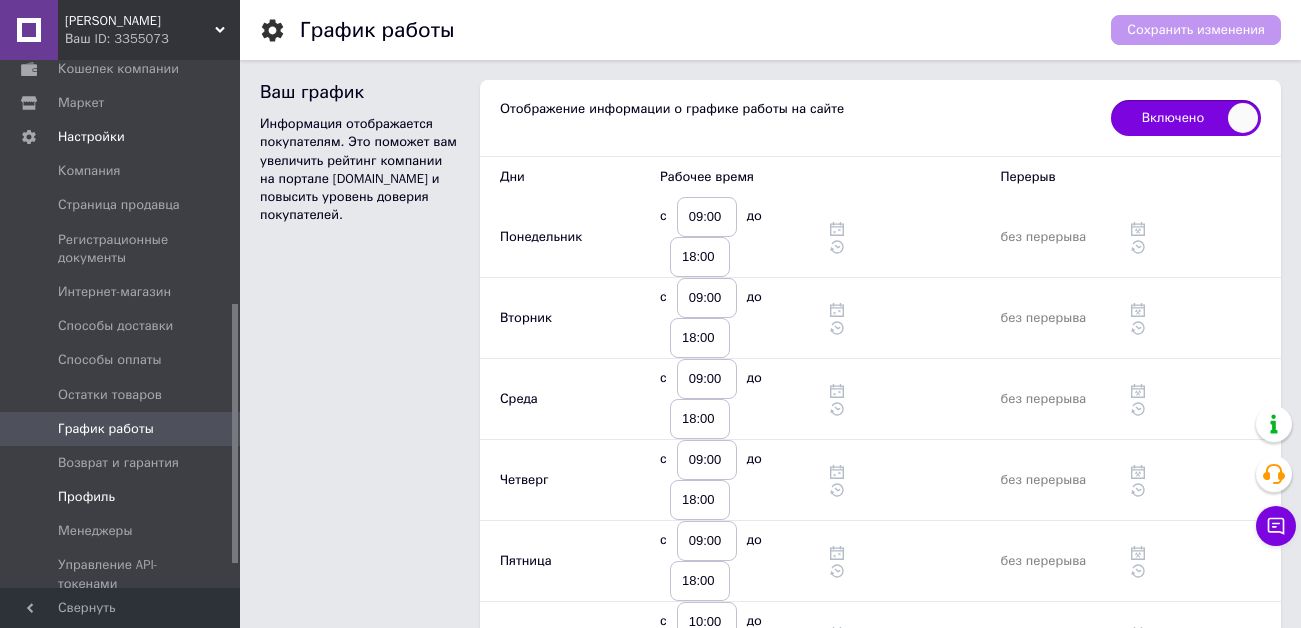 click on "Профиль" at bounding box center (86, 497) 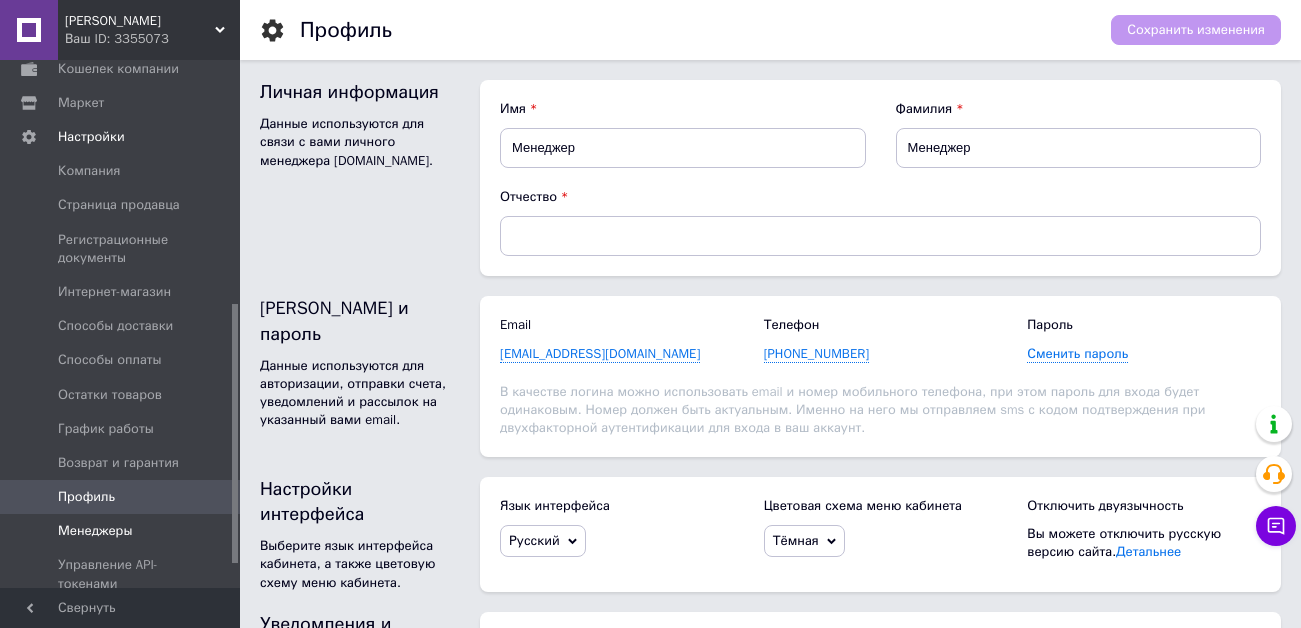click on "Менеджеры" at bounding box center [123, 531] 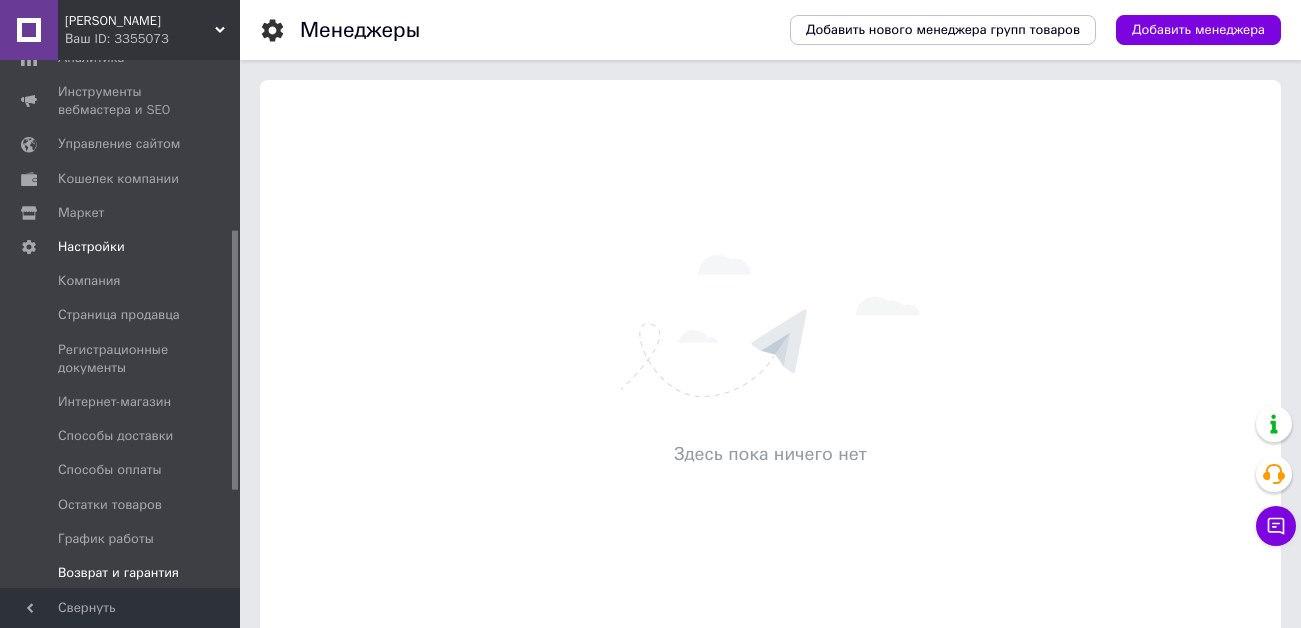 scroll, scrollTop: 342, scrollLeft: 0, axis: vertical 